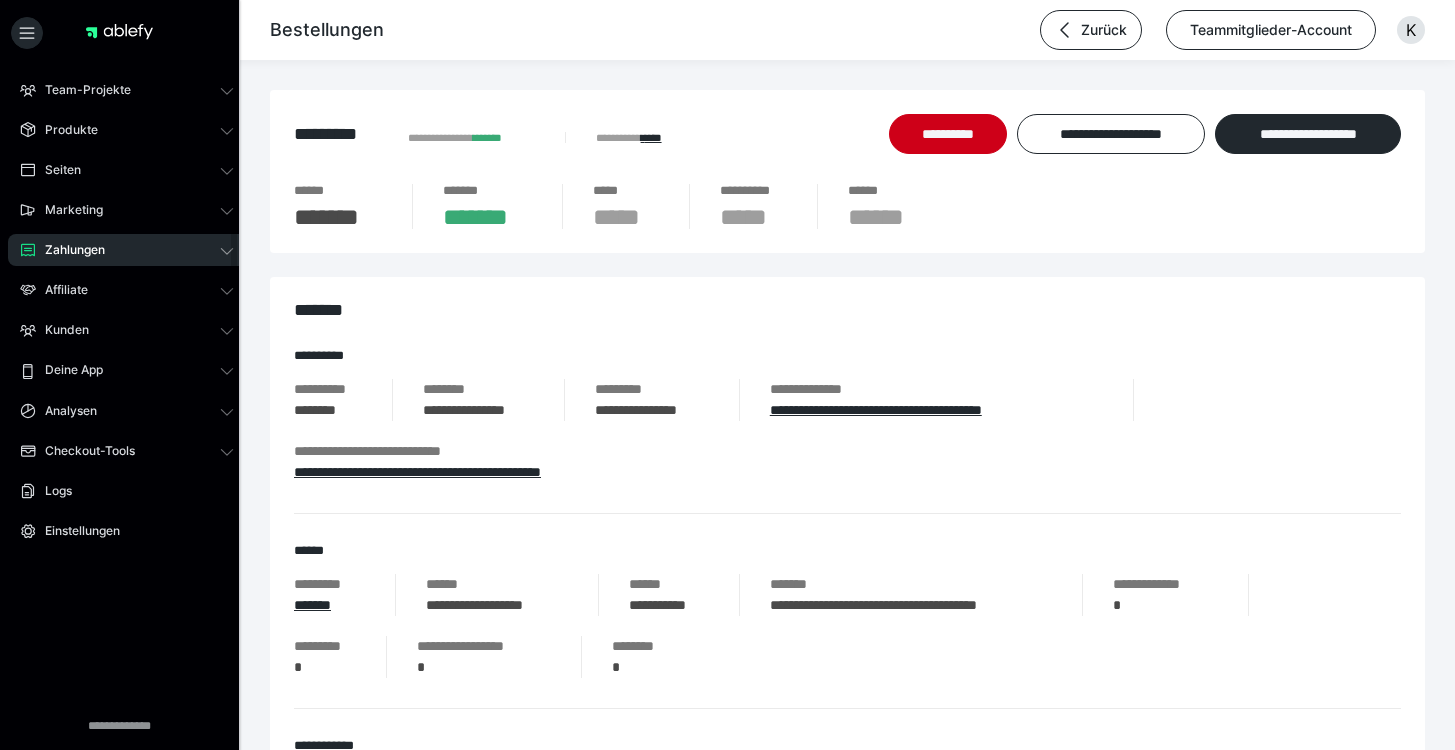 scroll, scrollTop: 0, scrollLeft: 0, axis: both 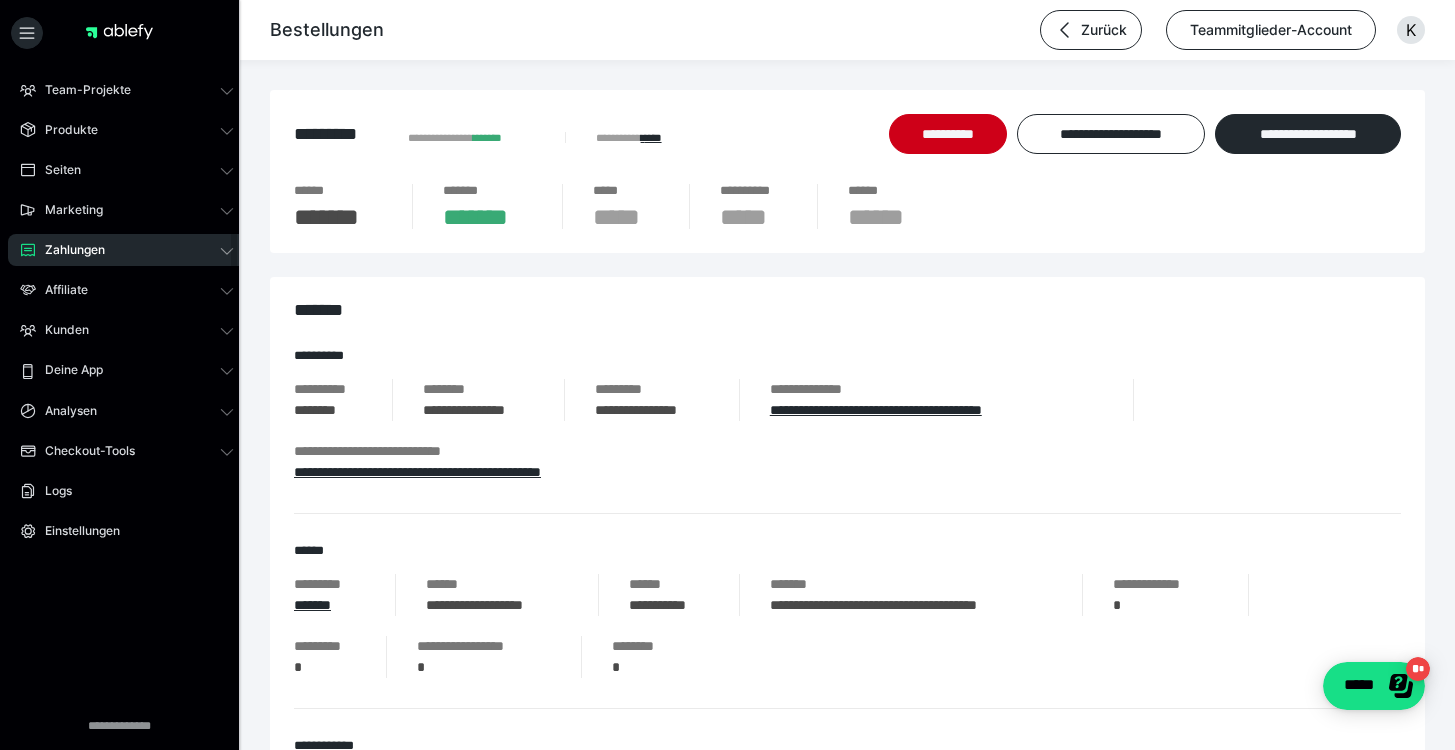 click on "Zahlungen" at bounding box center [68, 250] 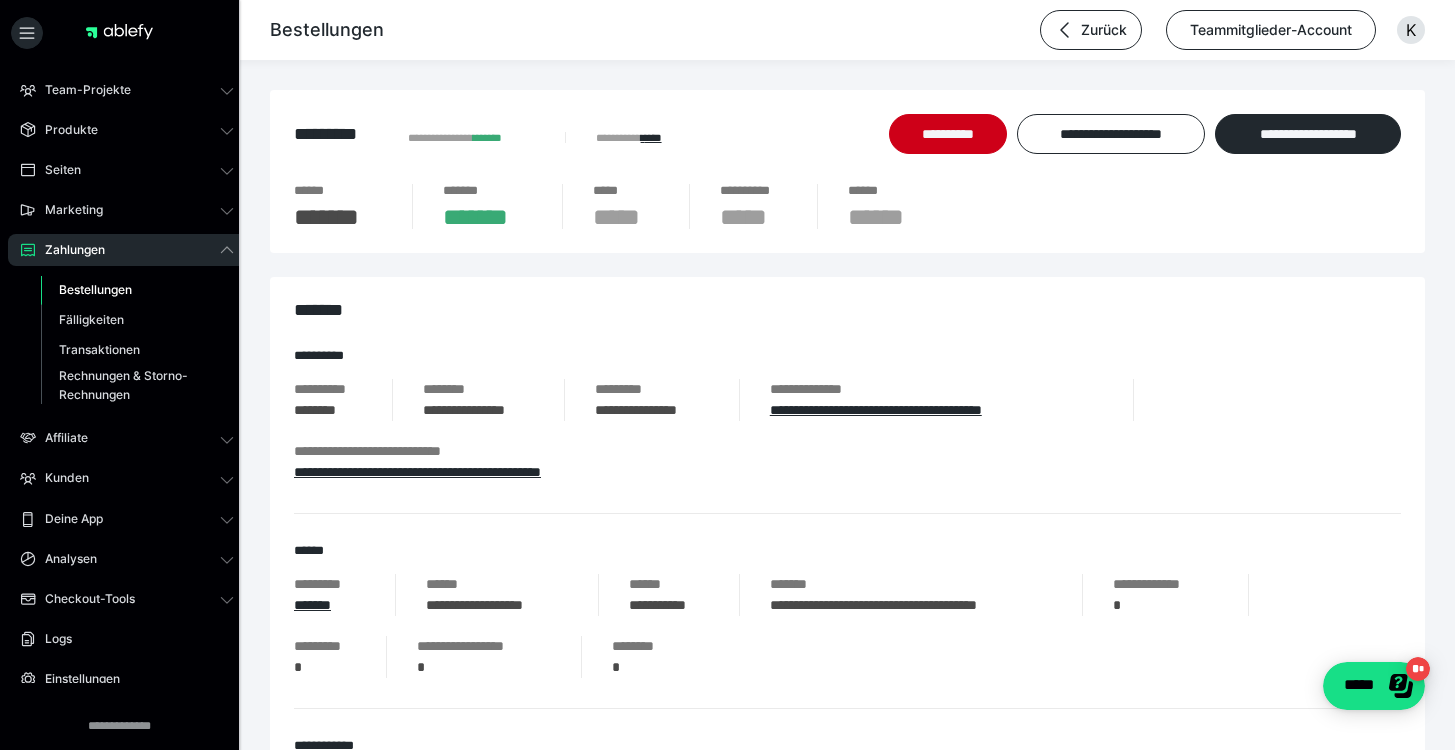 click on "Bestellungen" at bounding box center [95, 289] 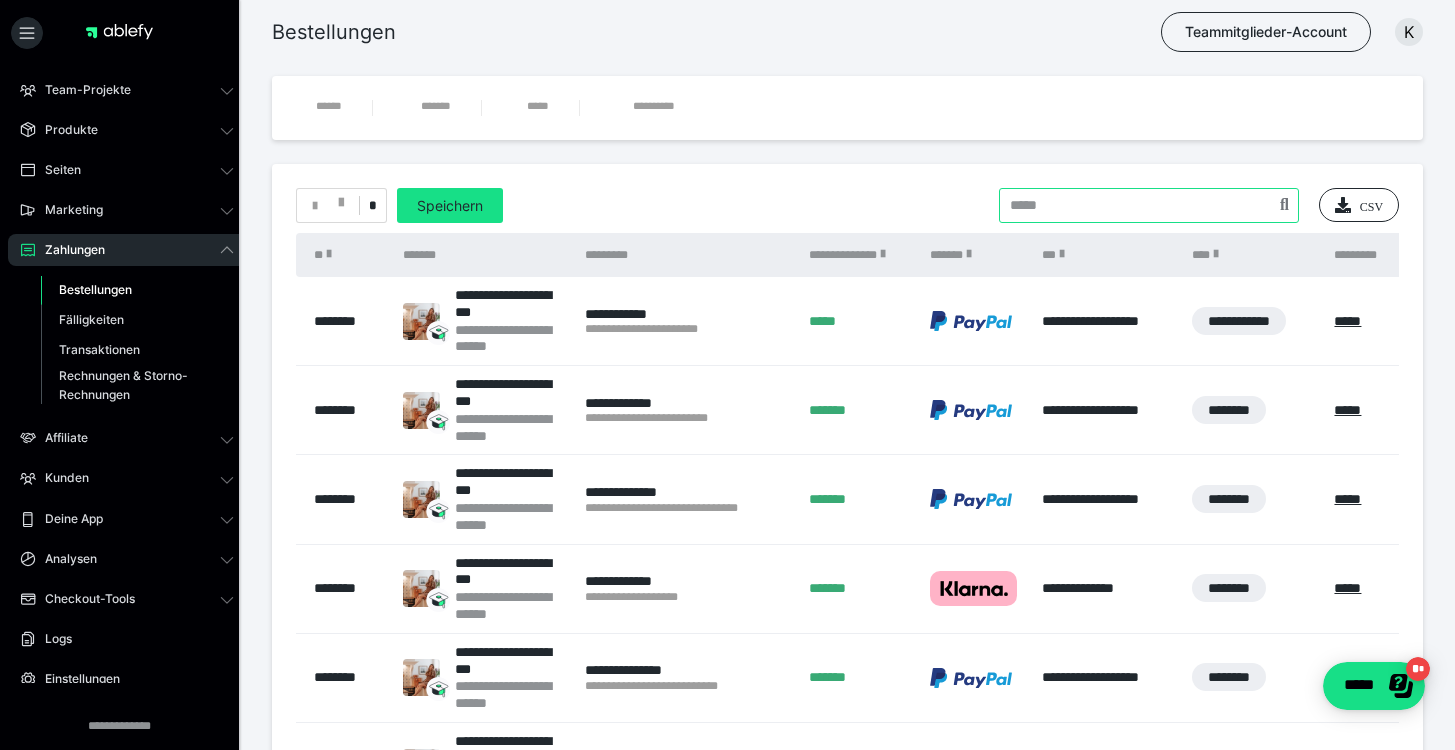 click at bounding box center (1149, 205) 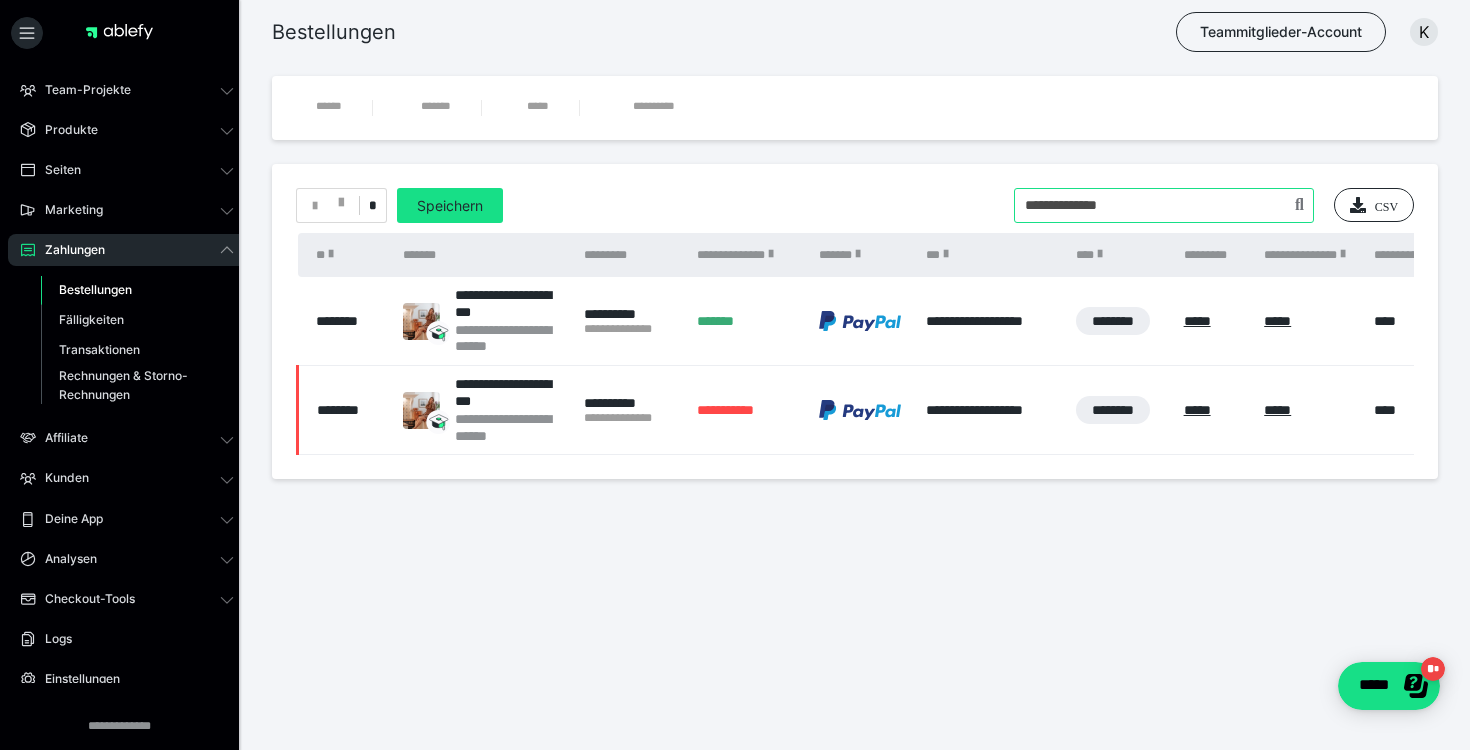 click at bounding box center [1164, 205] 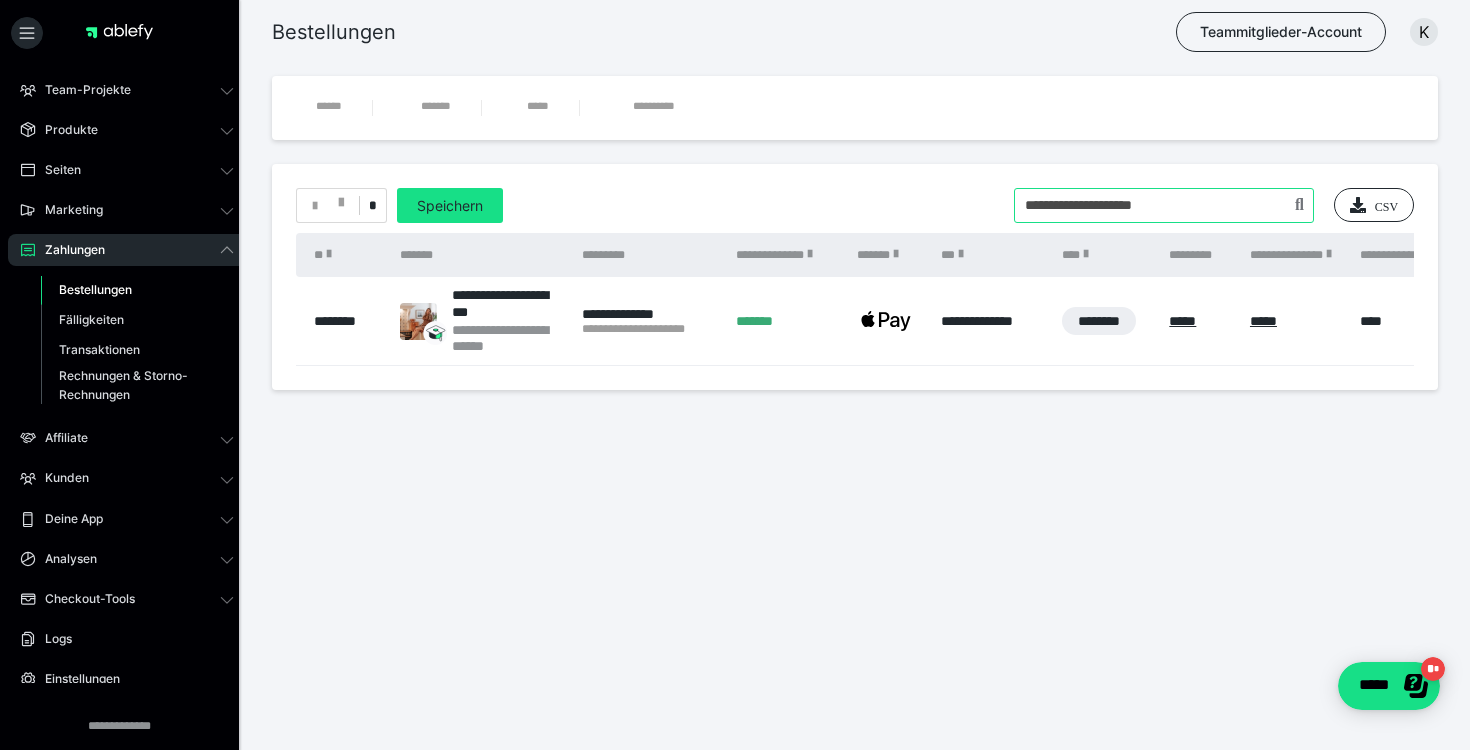 click at bounding box center (1164, 205) 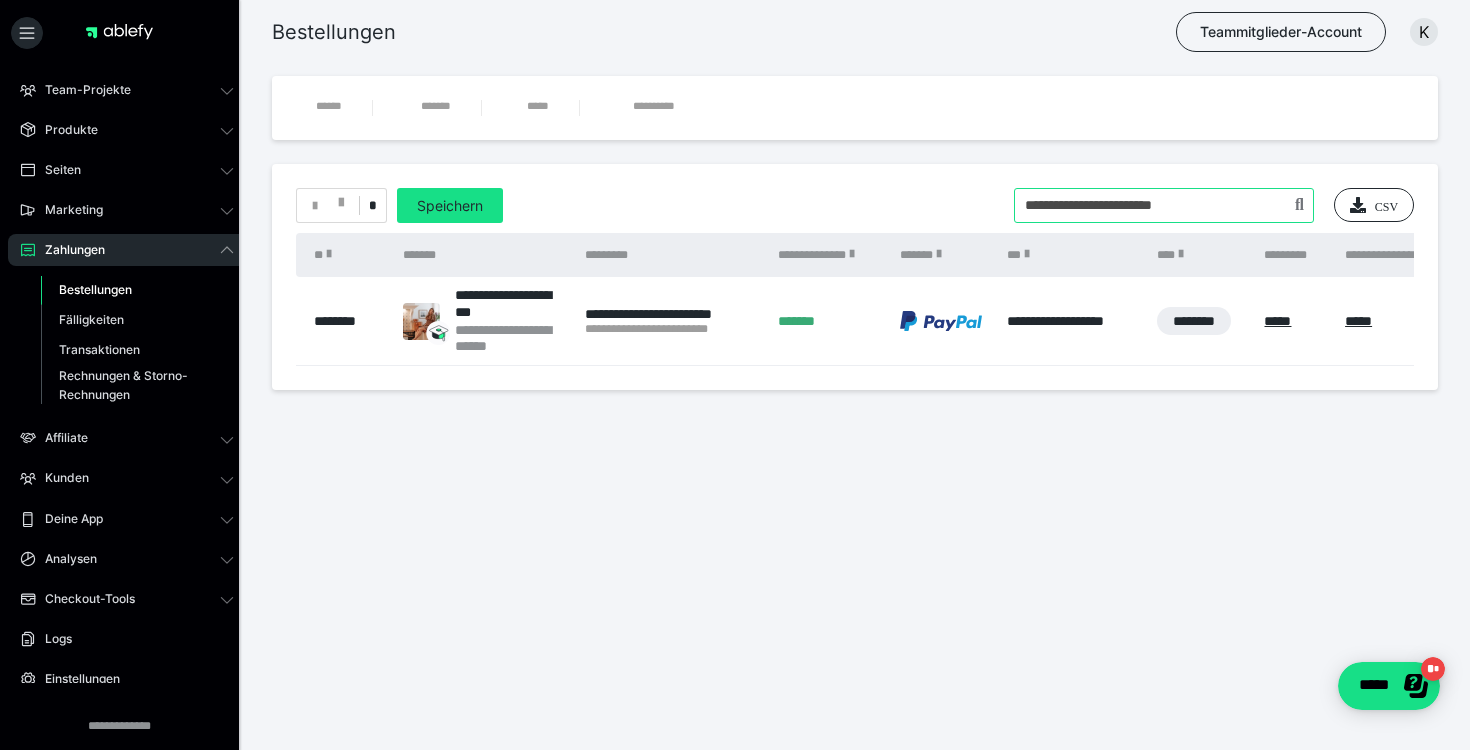 click at bounding box center [1164, 205] 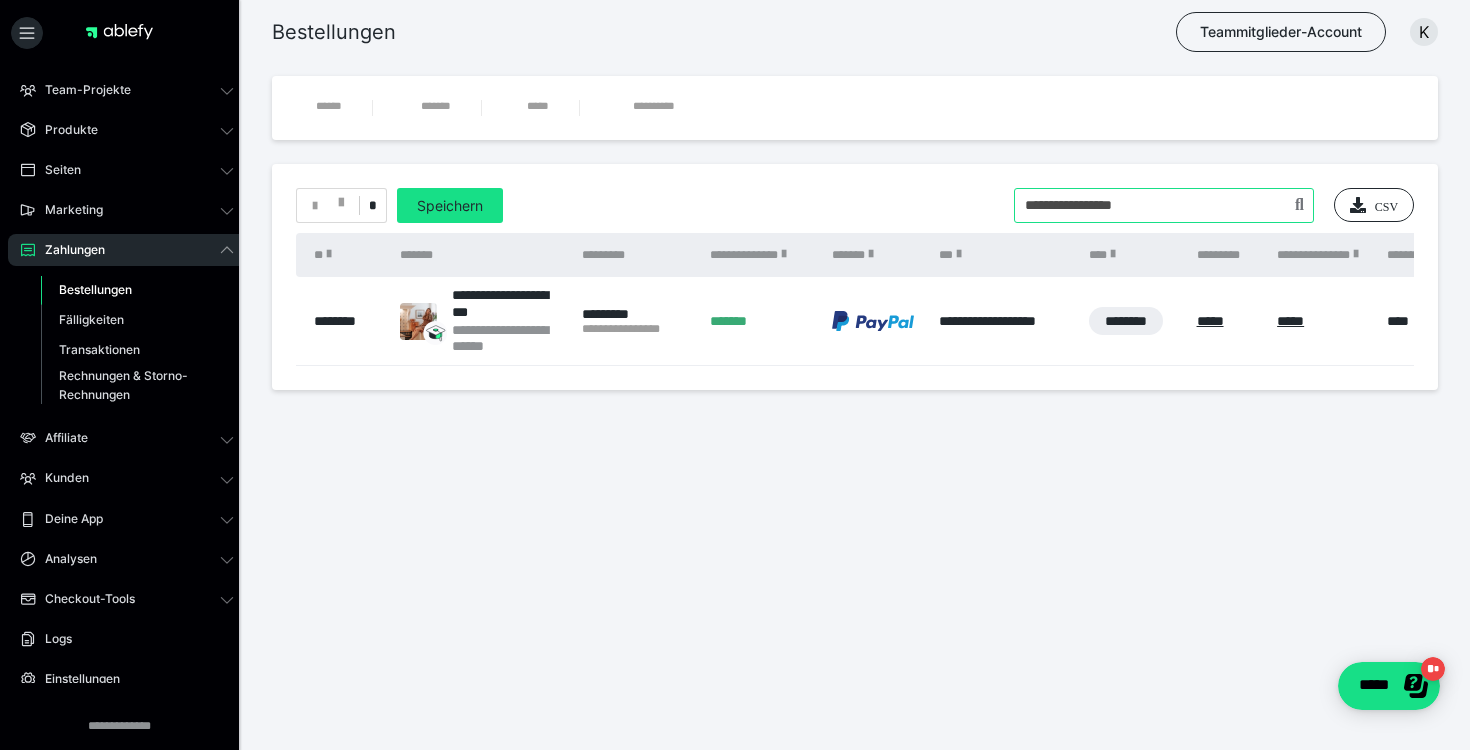 click at bounding box center (1164, 205) 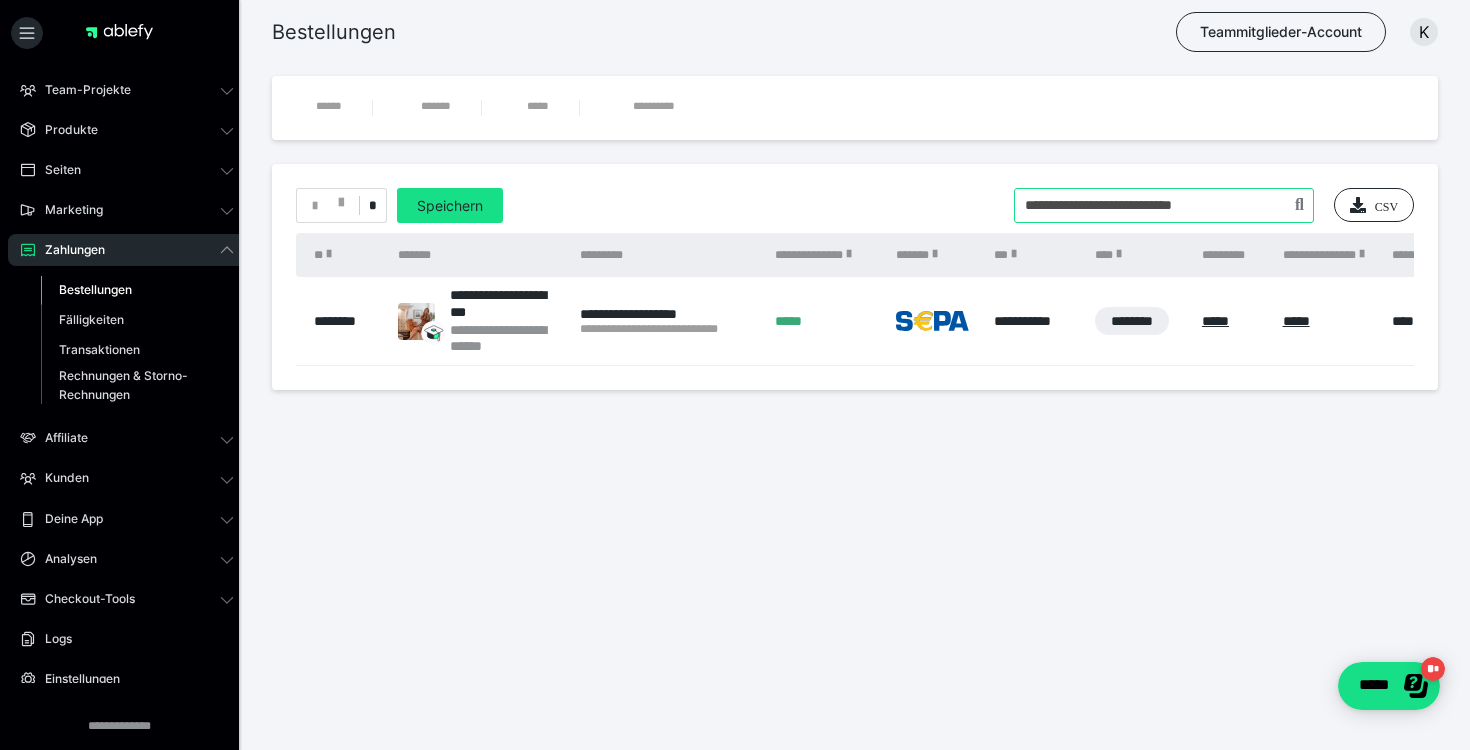 click at bounding box center (1164, 205) 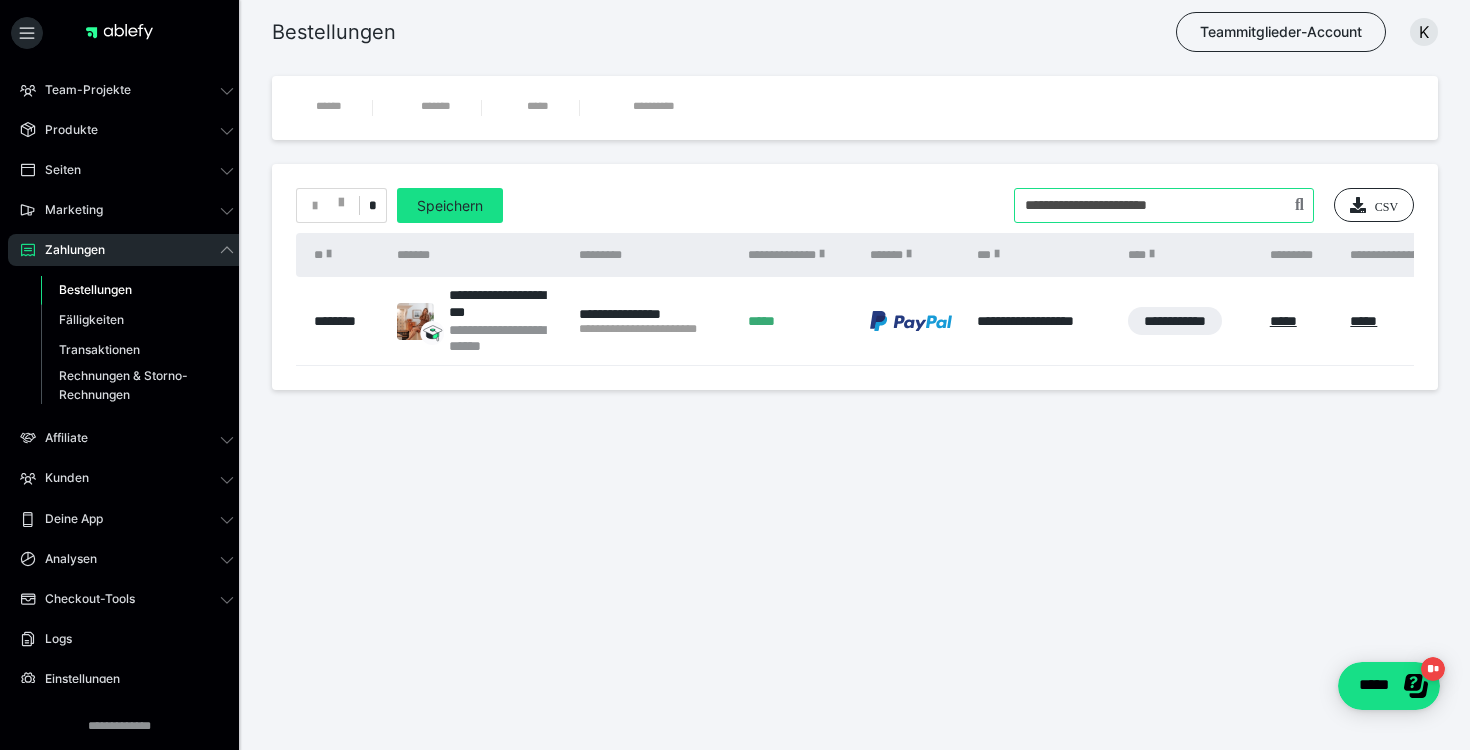 click at bounding box center [1164, 205] 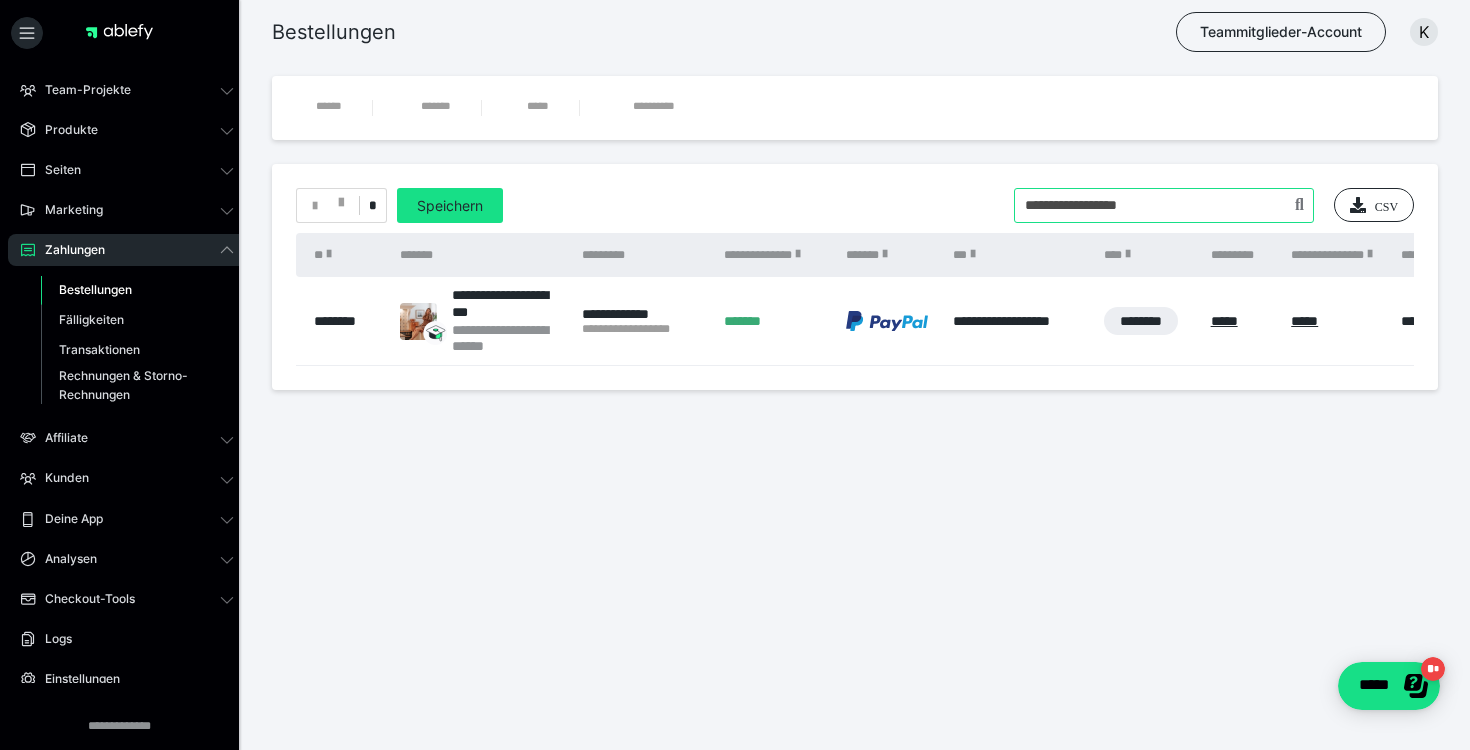 click at bounding box center (1164, 205) 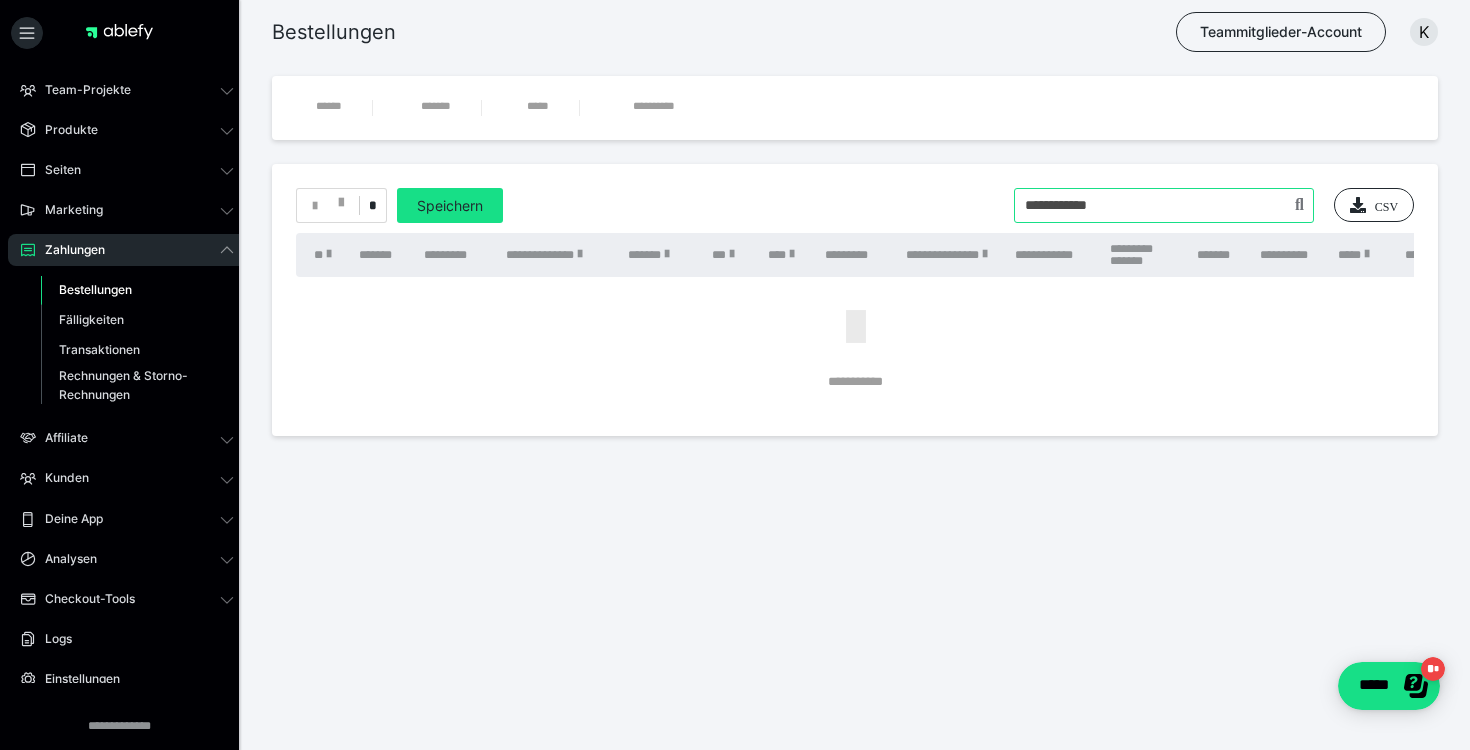 click at bounding box center [1164, 205] 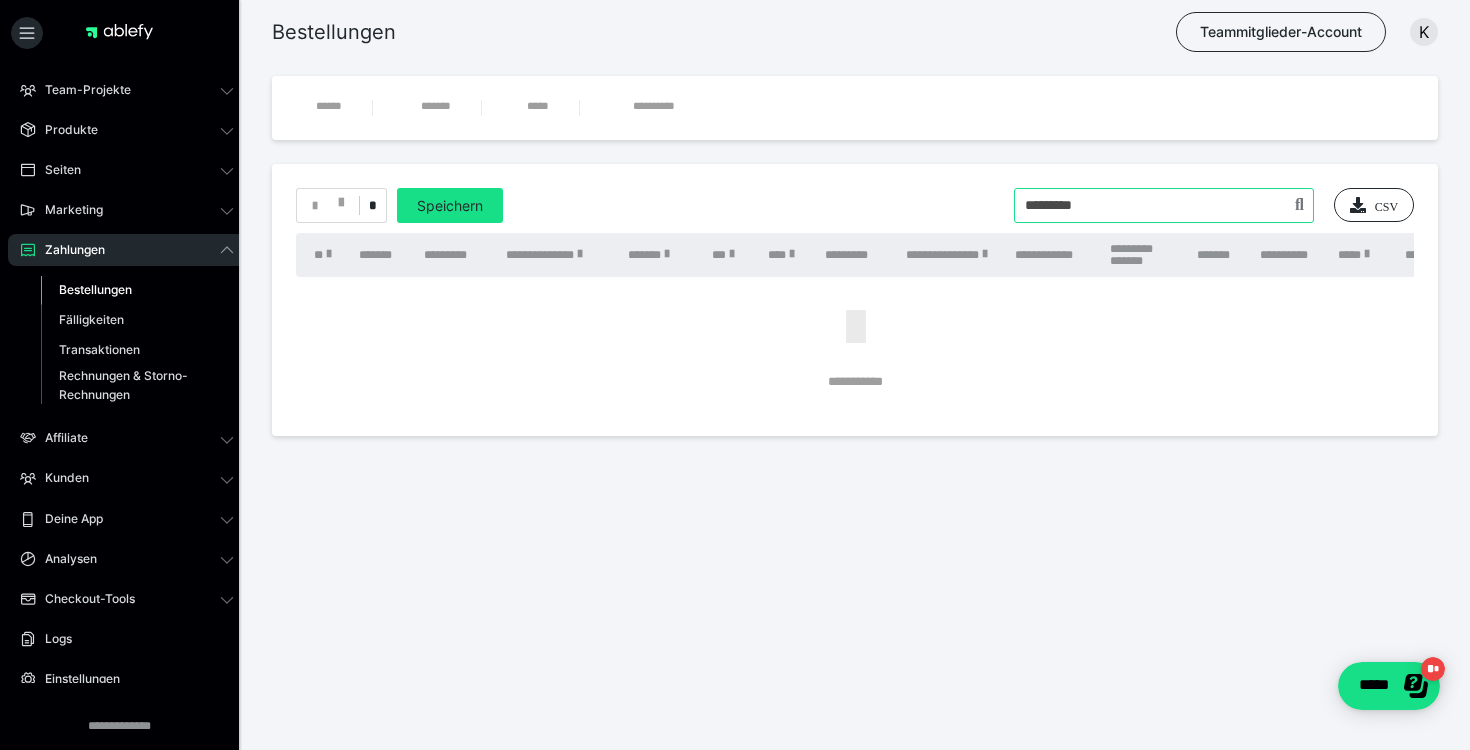 click at bounding box center [1164, 205] 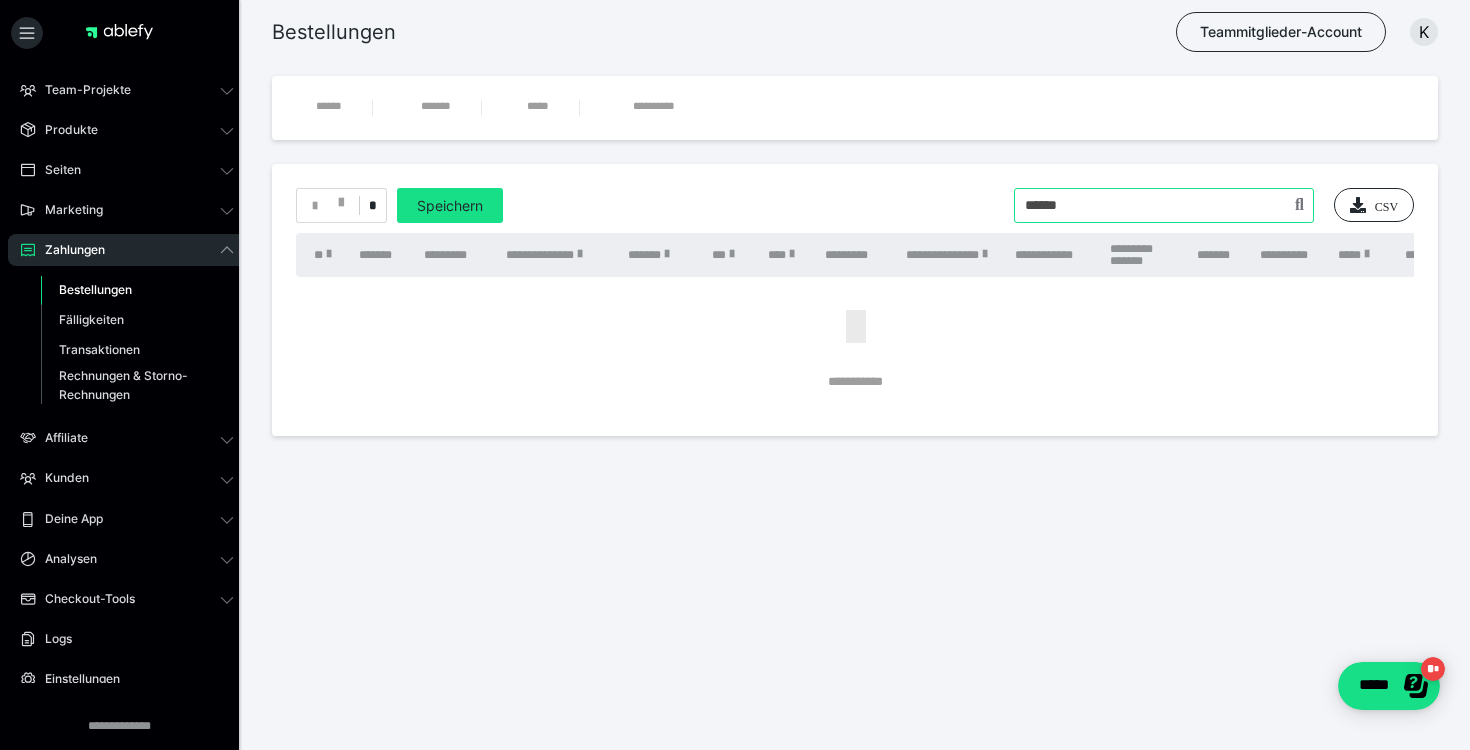 click at bounding box center [1164, 205] 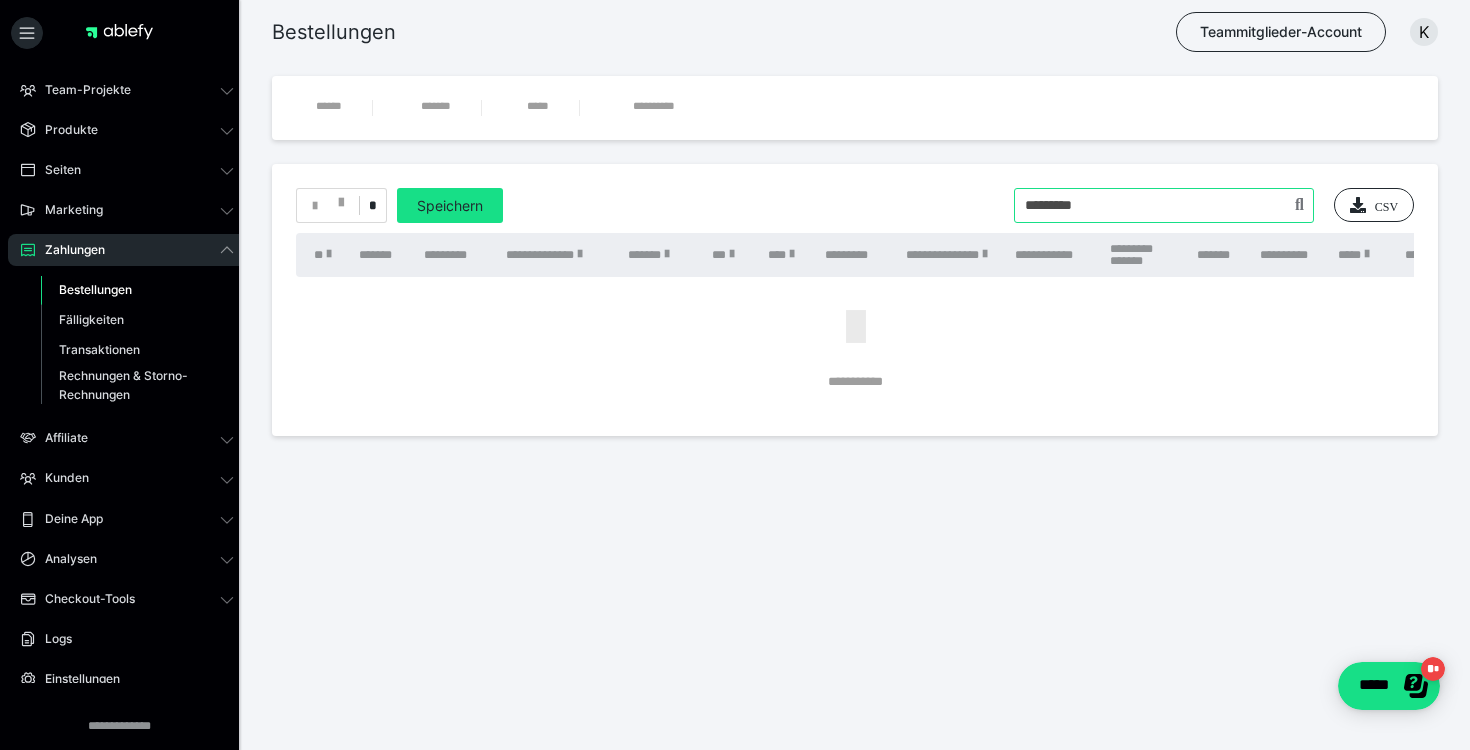 click at bounding box center (1164, 205) 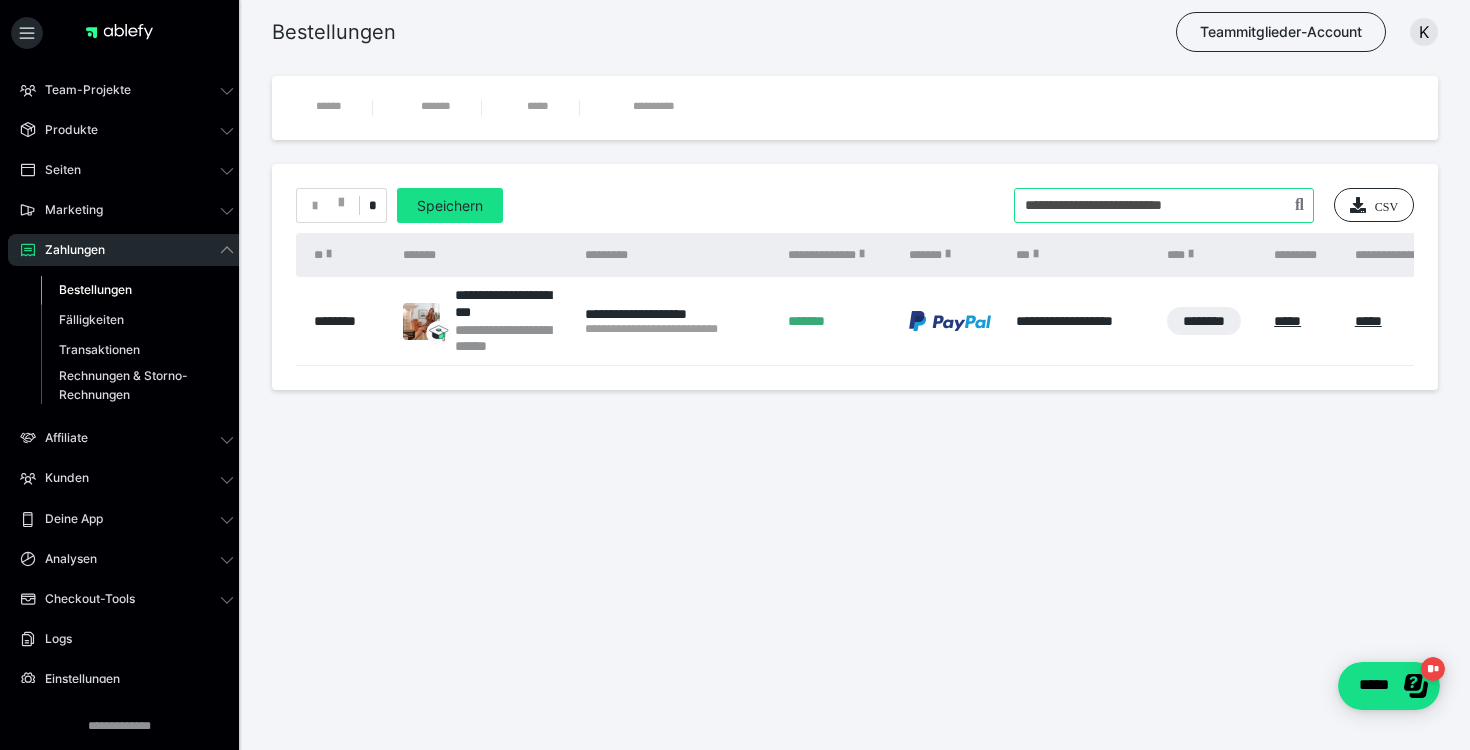 click at bounding box center [1164, 205] 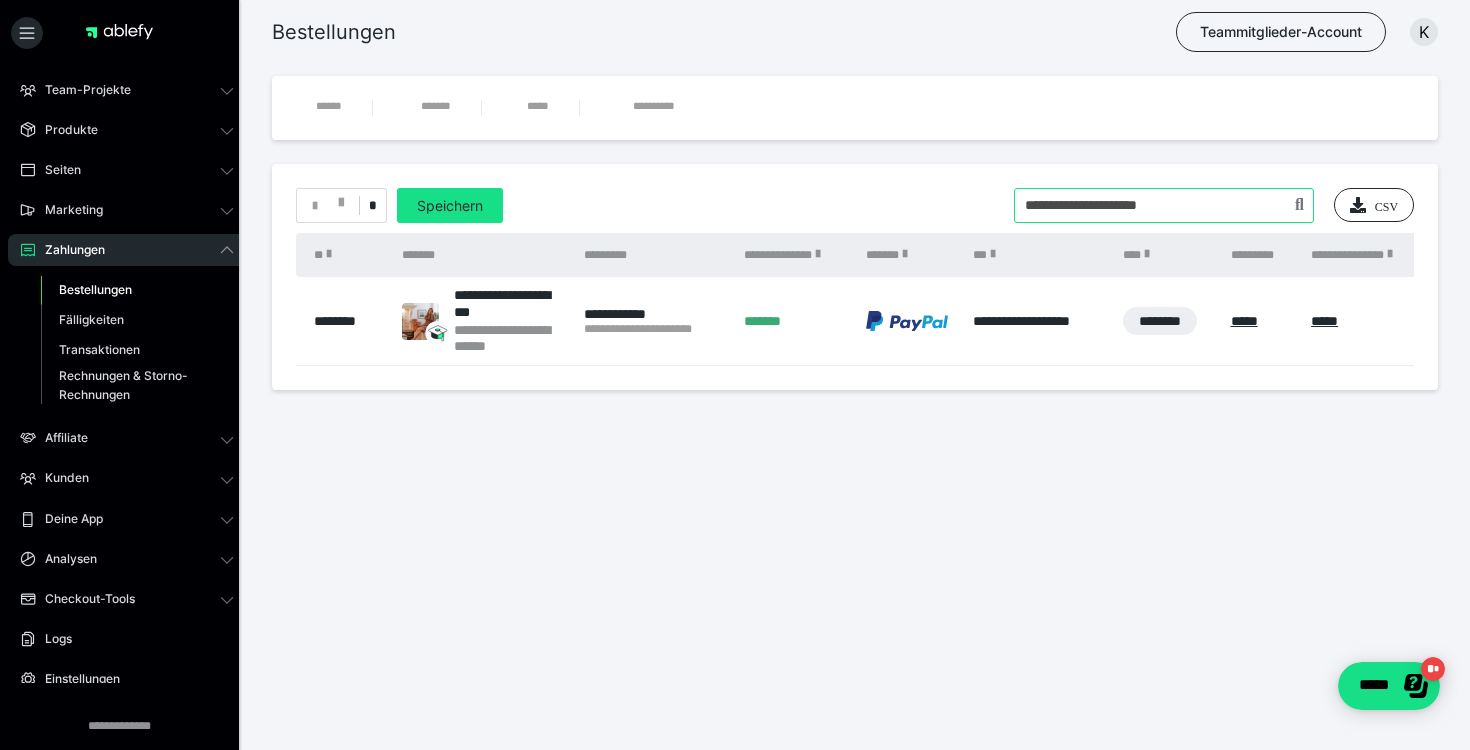 click at bounding box center [1164, 205] 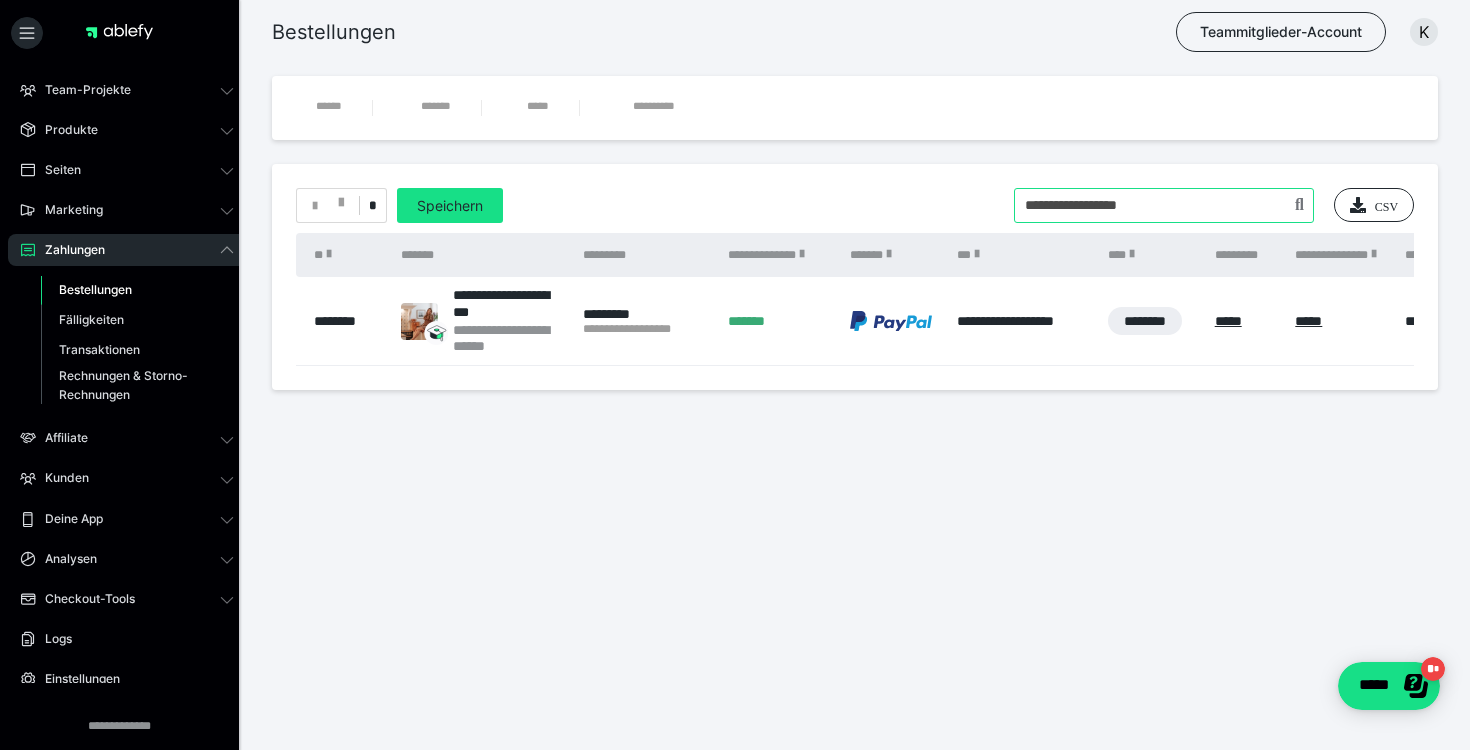 click at bounding box center (1164, 205) 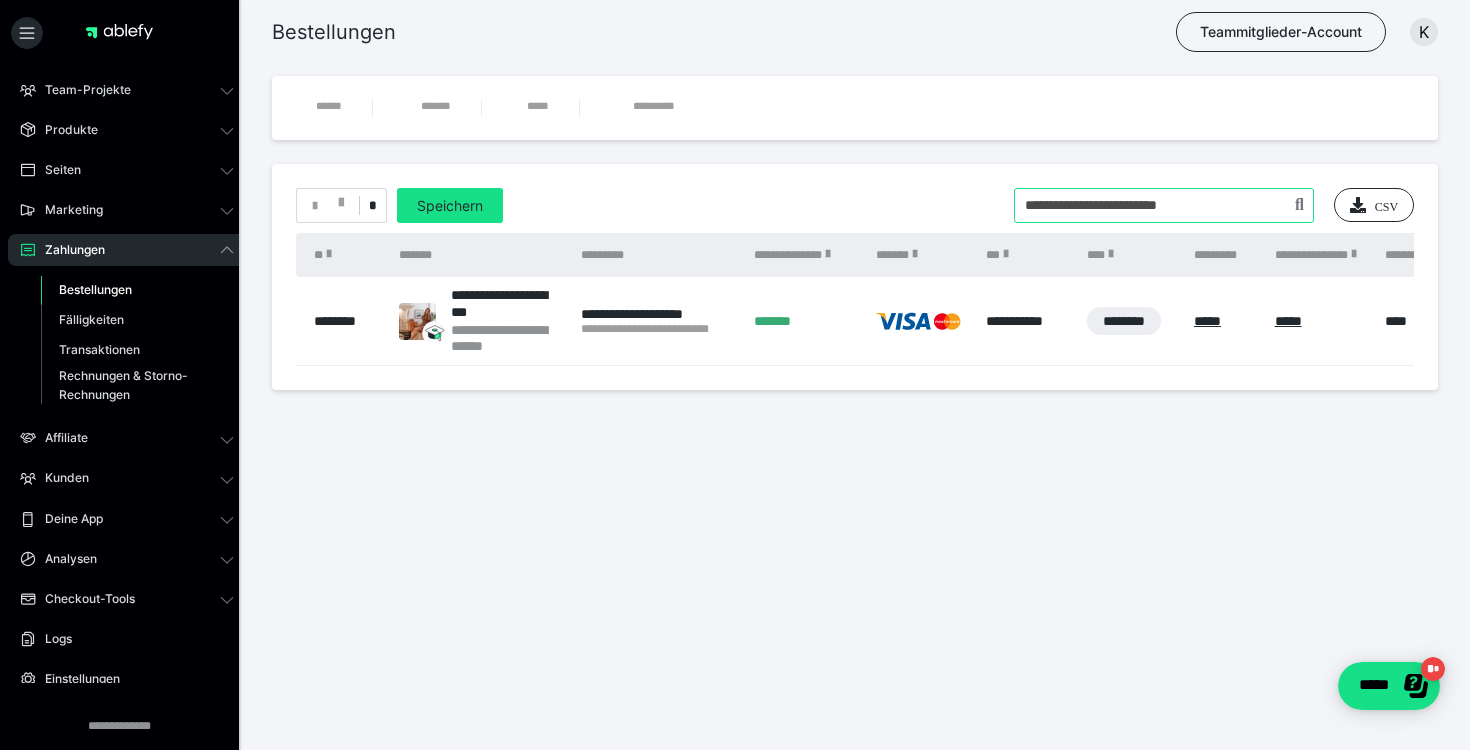 click at bounding box center (1164, 205) 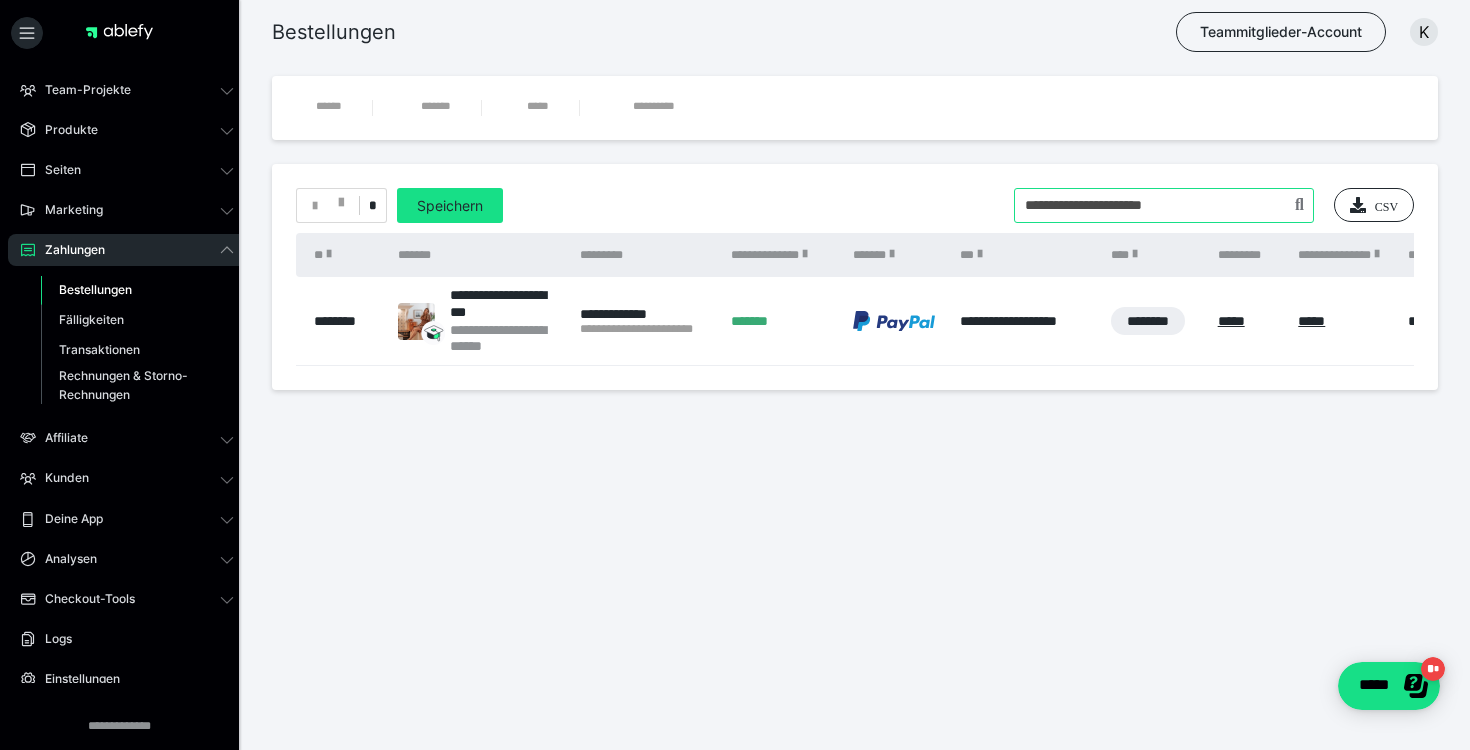 click at bounding box center [1164, 205] 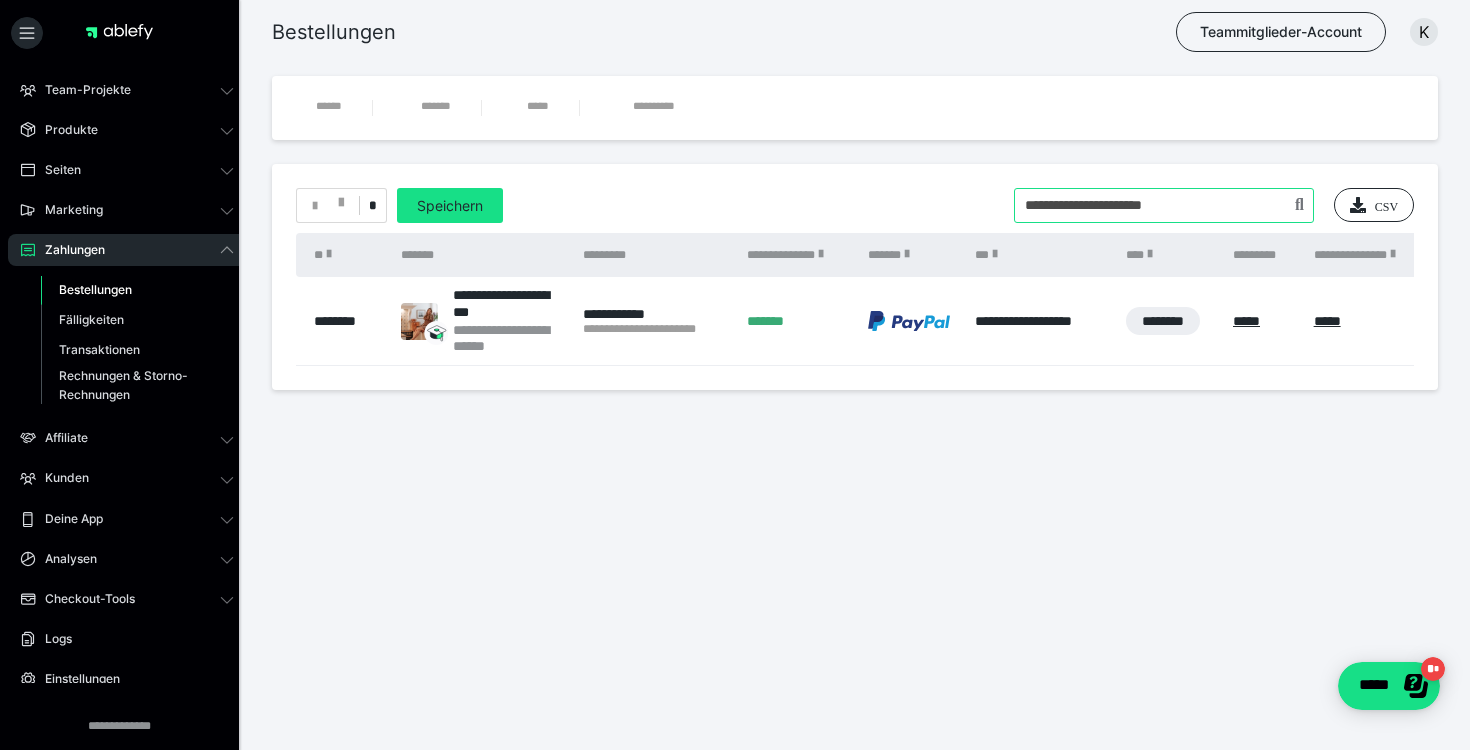click at bounding box center [1164, 205] 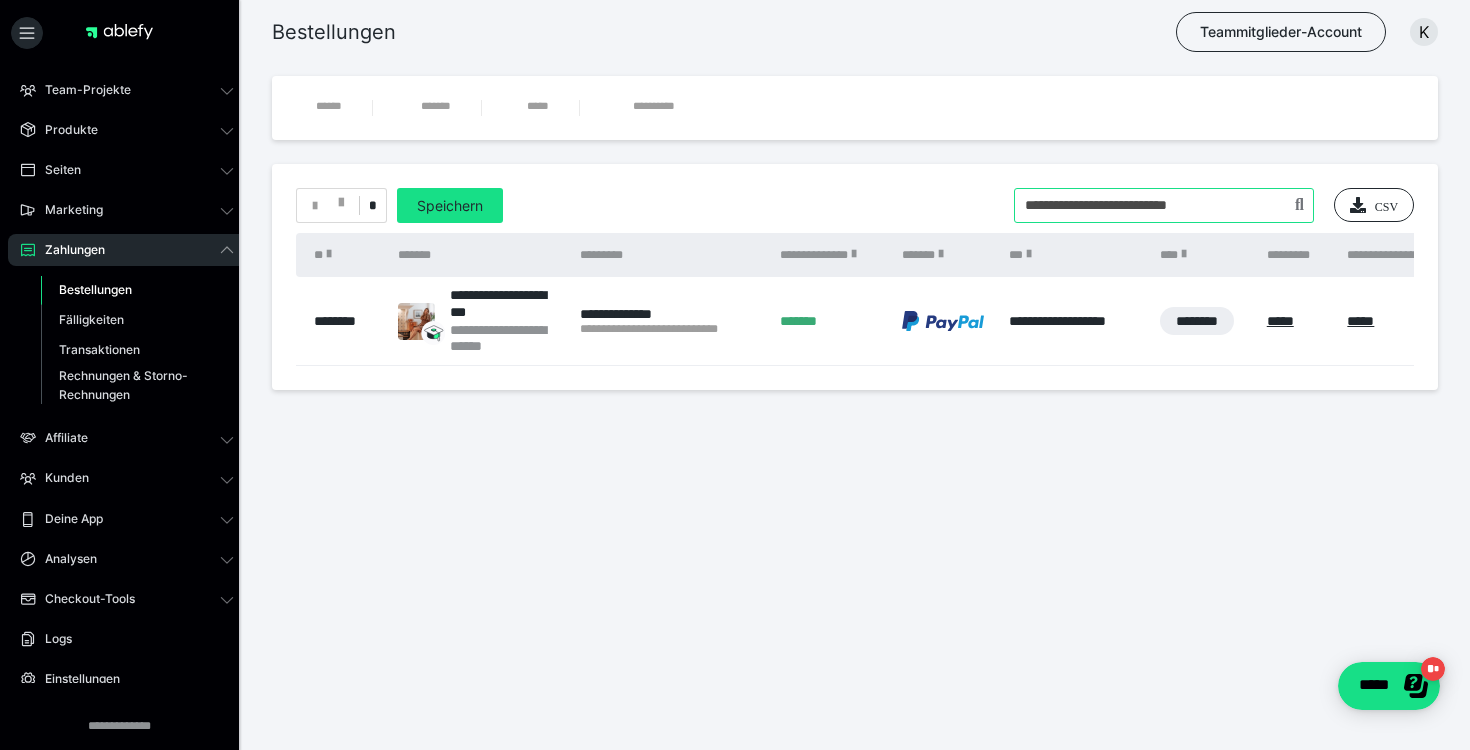 click at bounding box center (1164, 205) 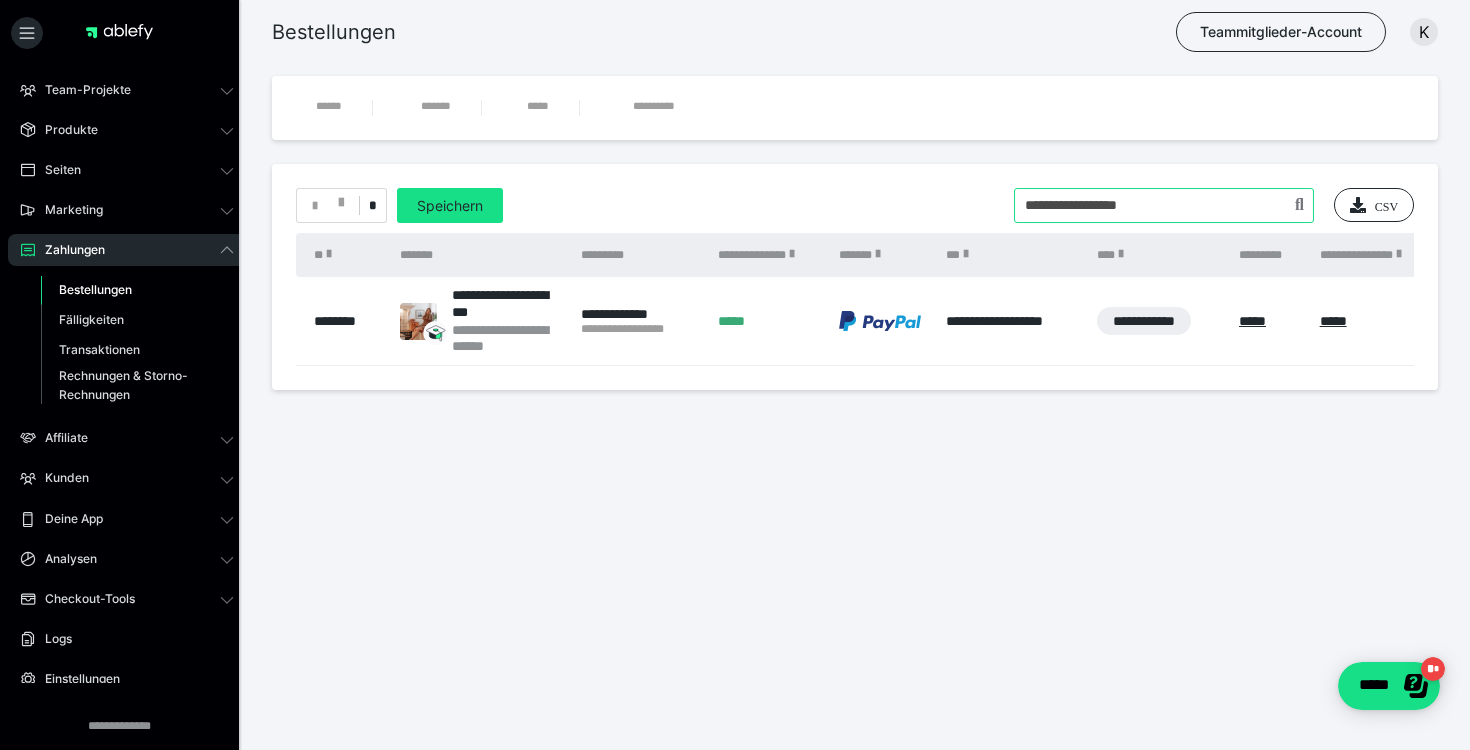 click at bounding box center (1164, 205) 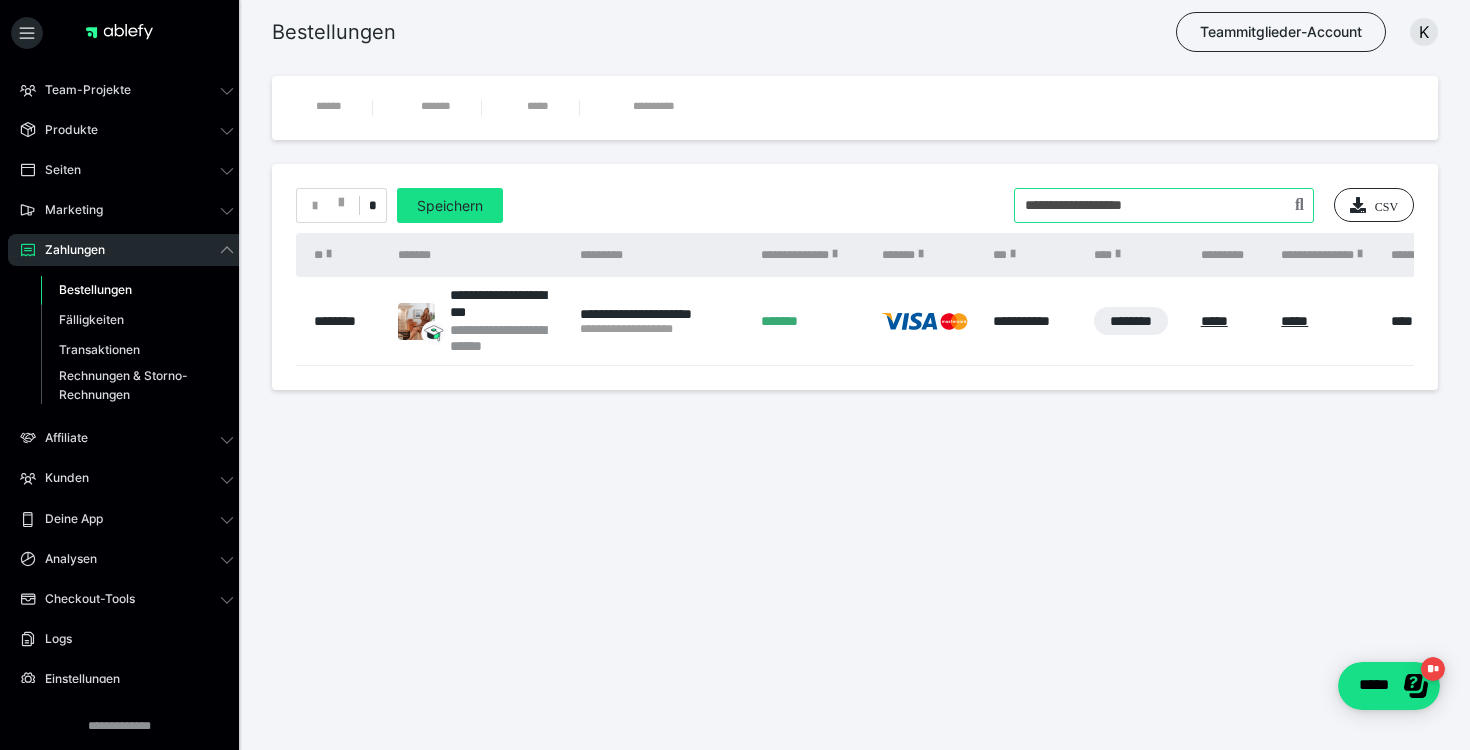 click at bounding box center [1164, 205] 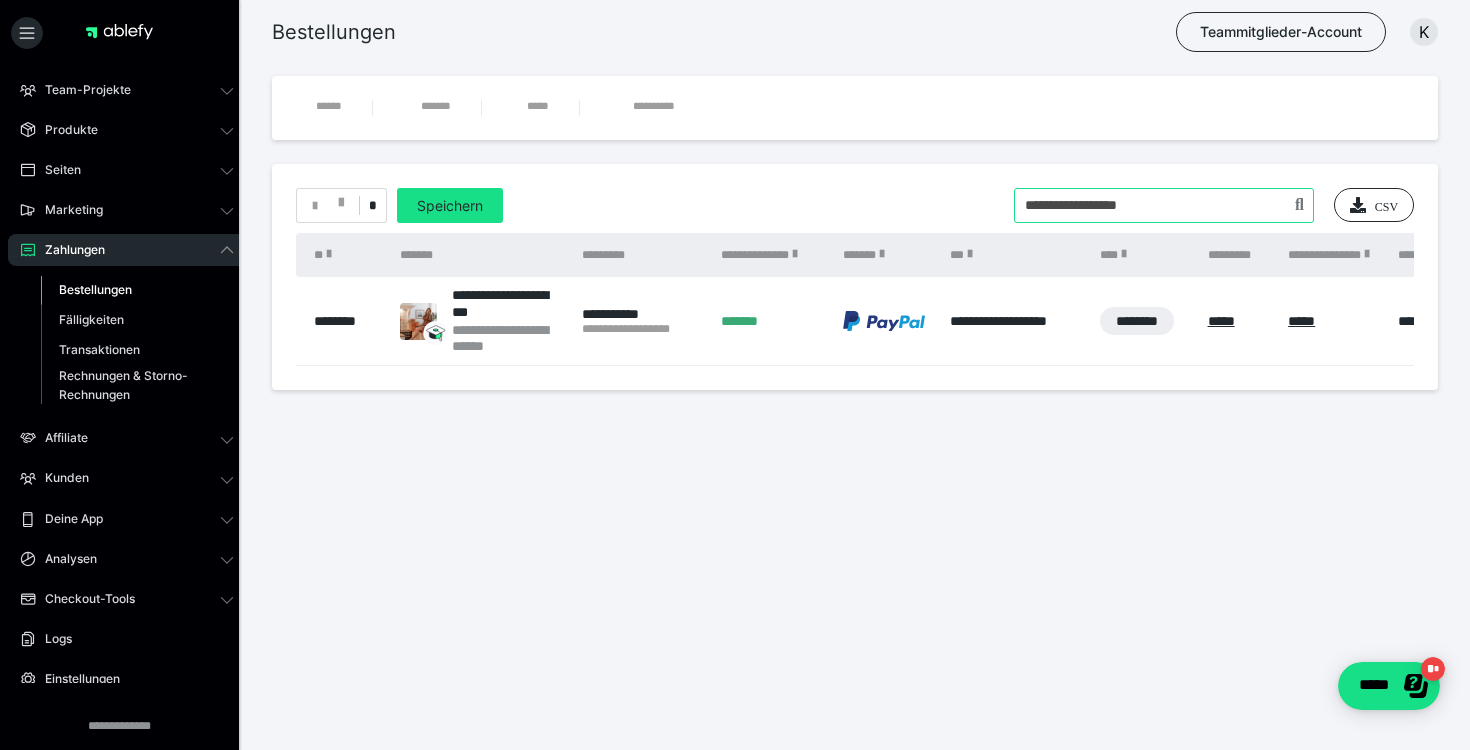 click at bounding box center (1164, 205) 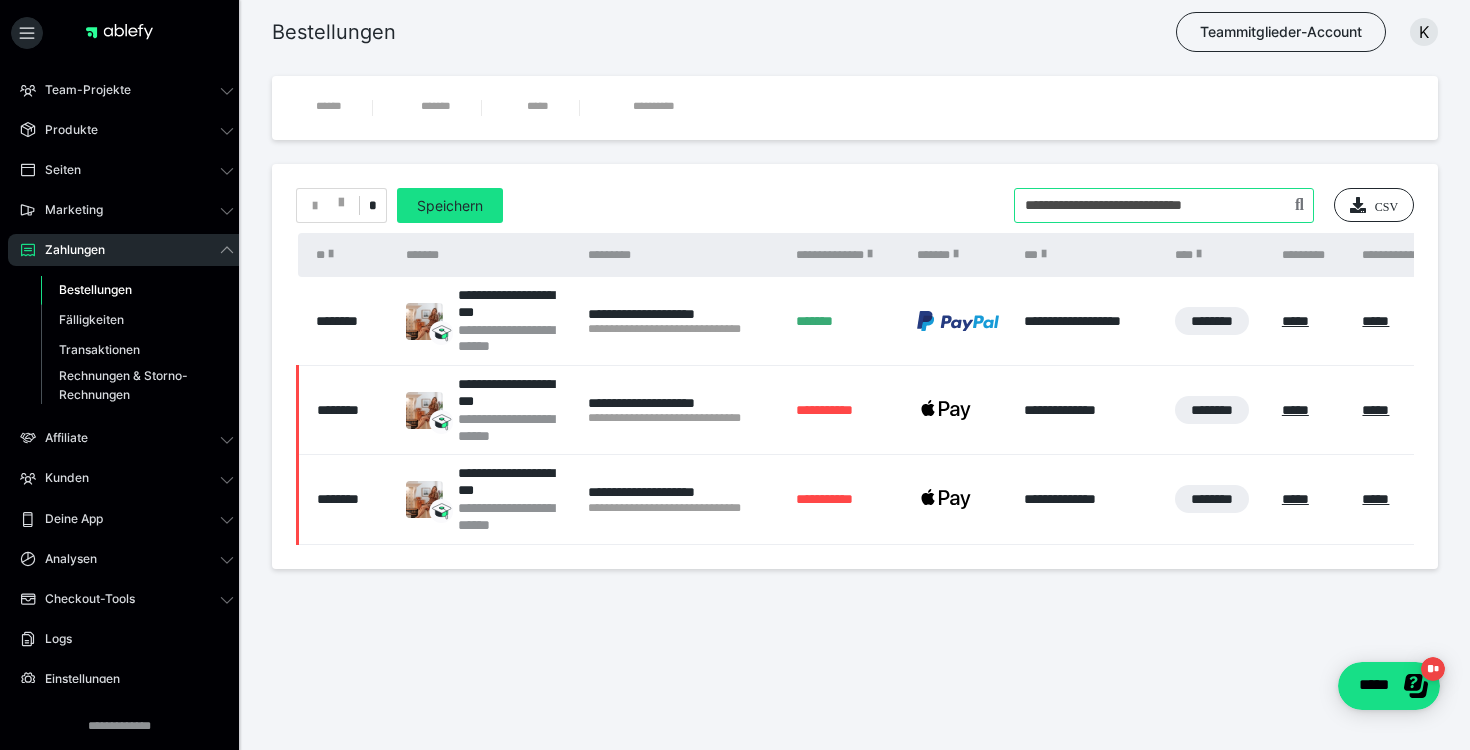 click at bounding box center (1164, 205) 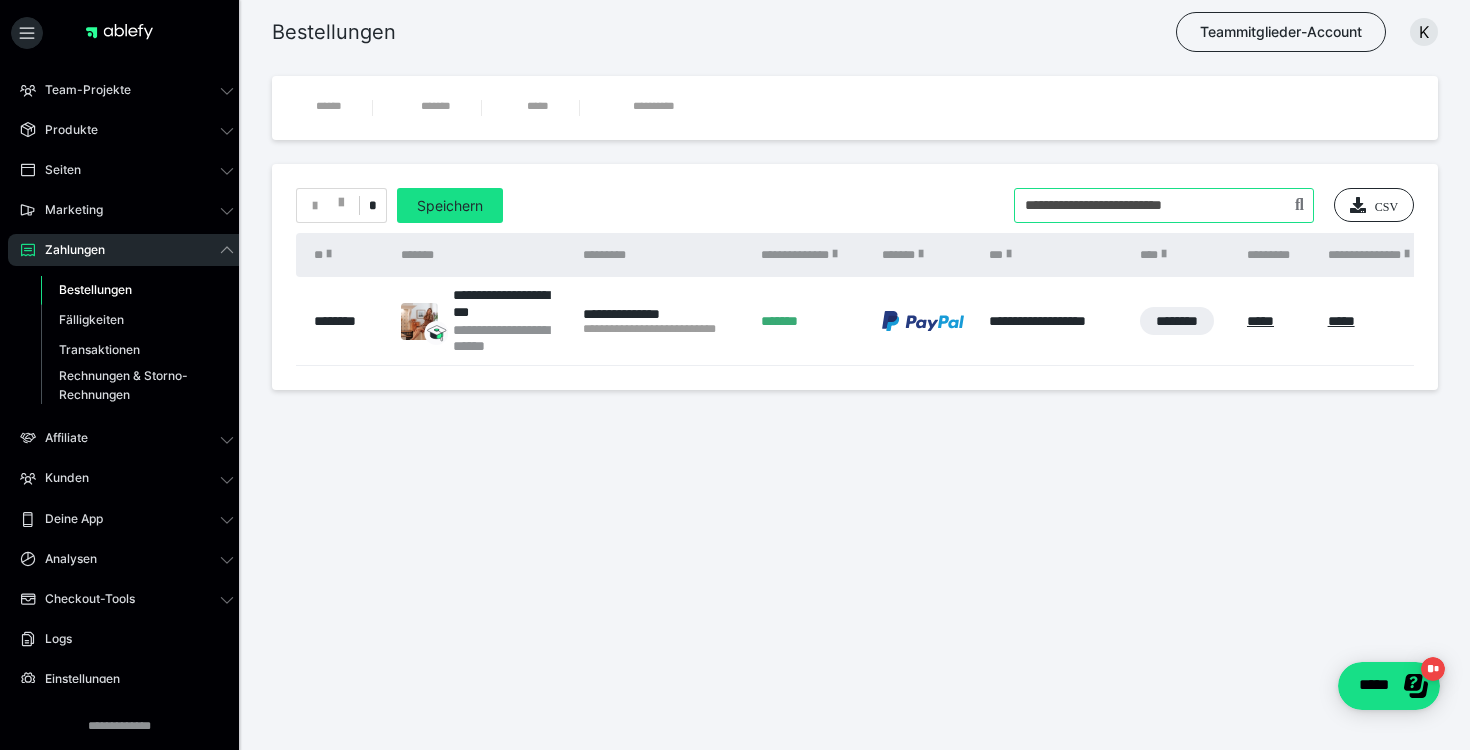 click at bounding box center [1164, 205] 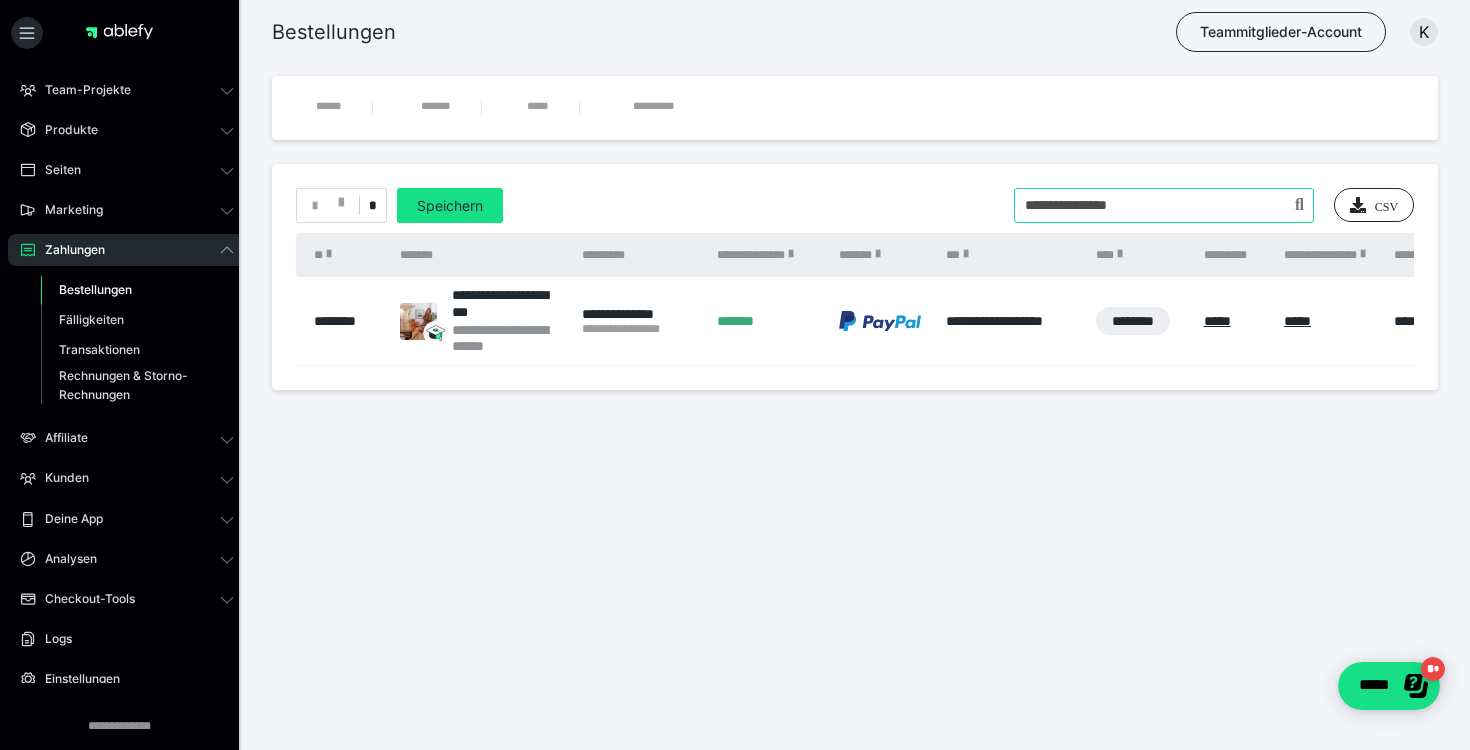 click at bounding box center [1164, 205] 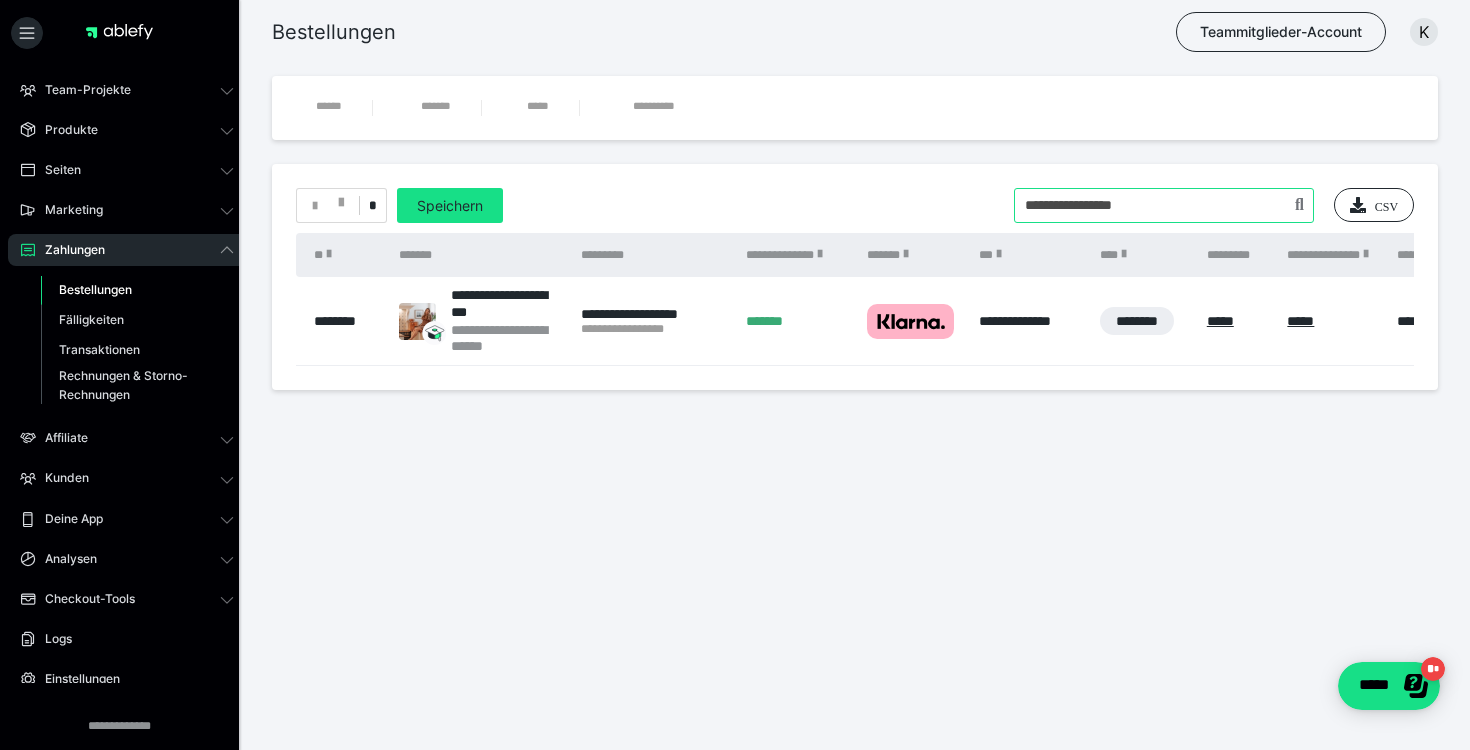 click at bounding box center [1164, 205] 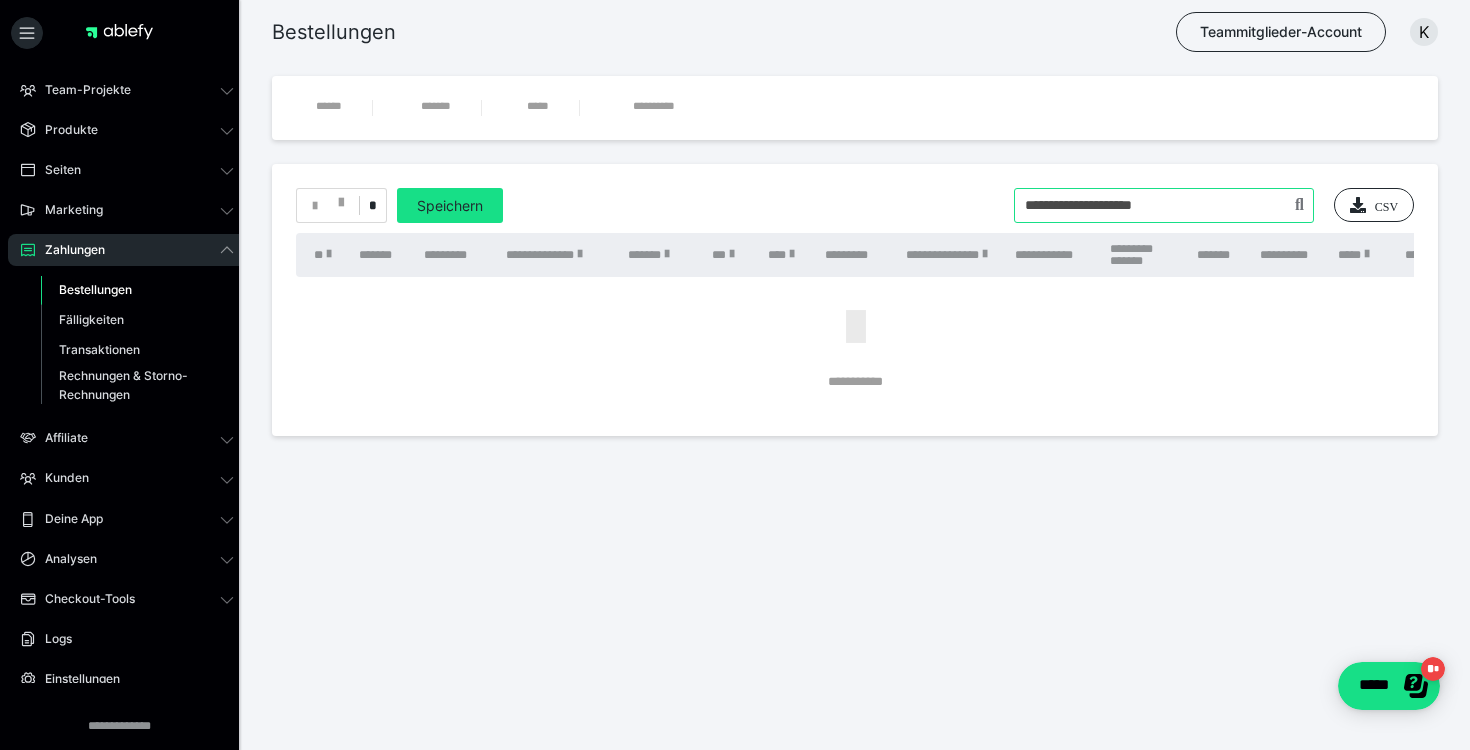 click at bounding box center [1164, 205] 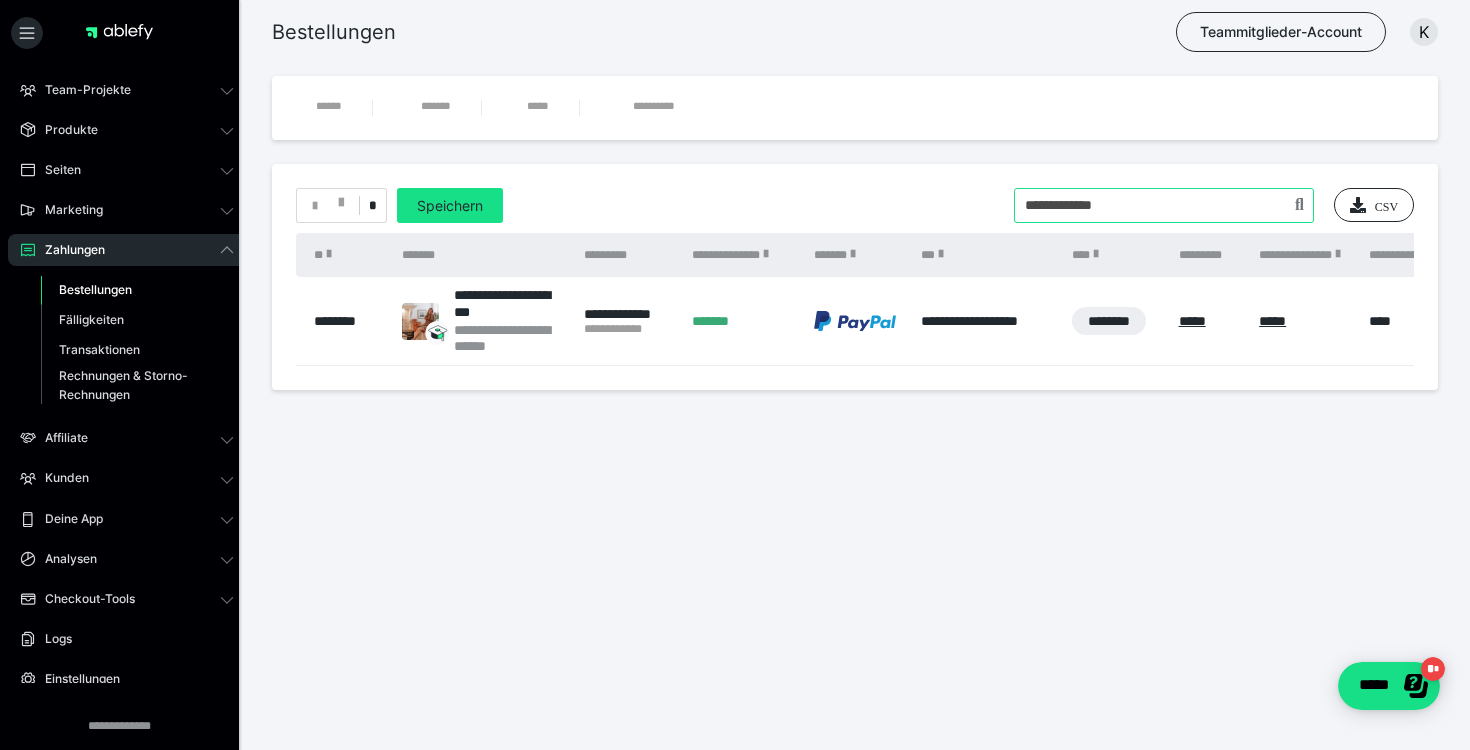 click at bounding box center (1164, 205) 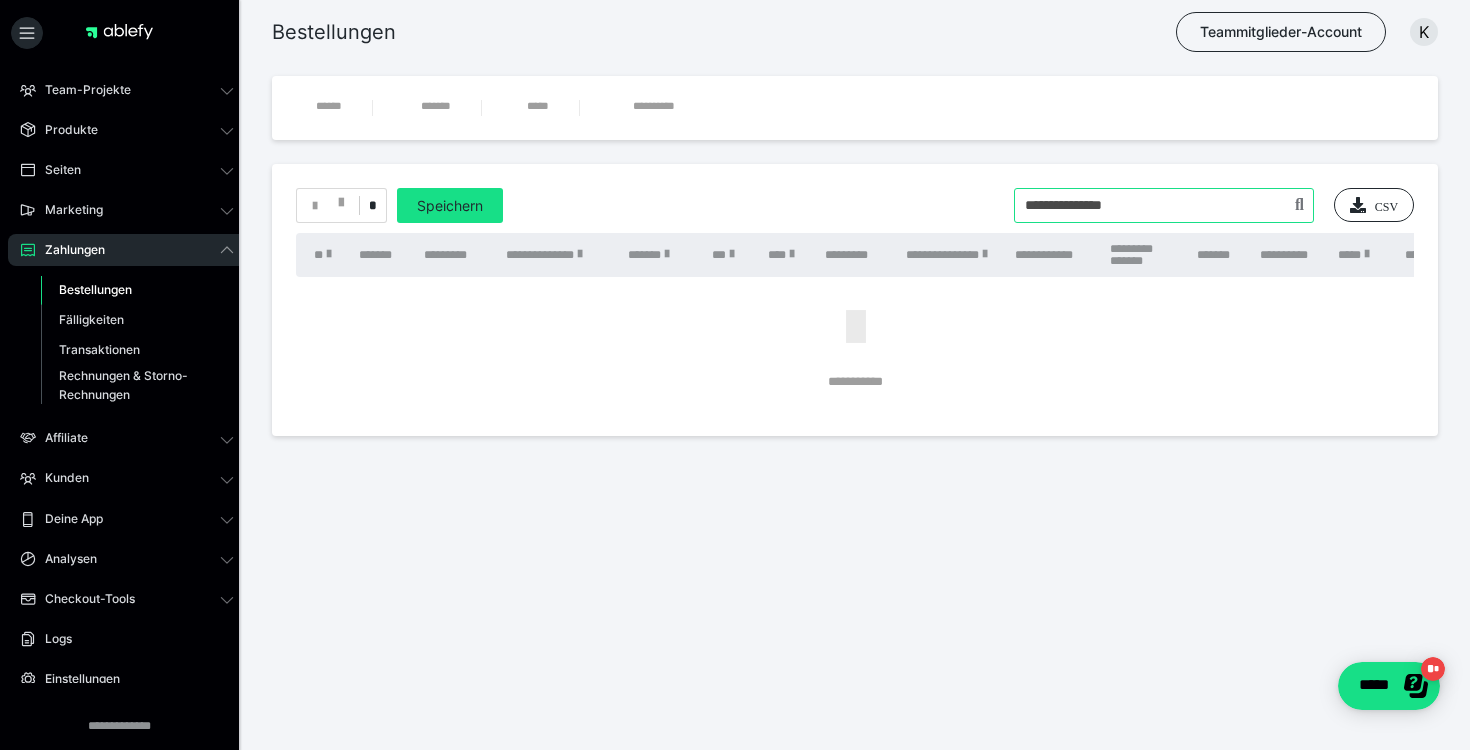 click at bounding box center [1164, 205] 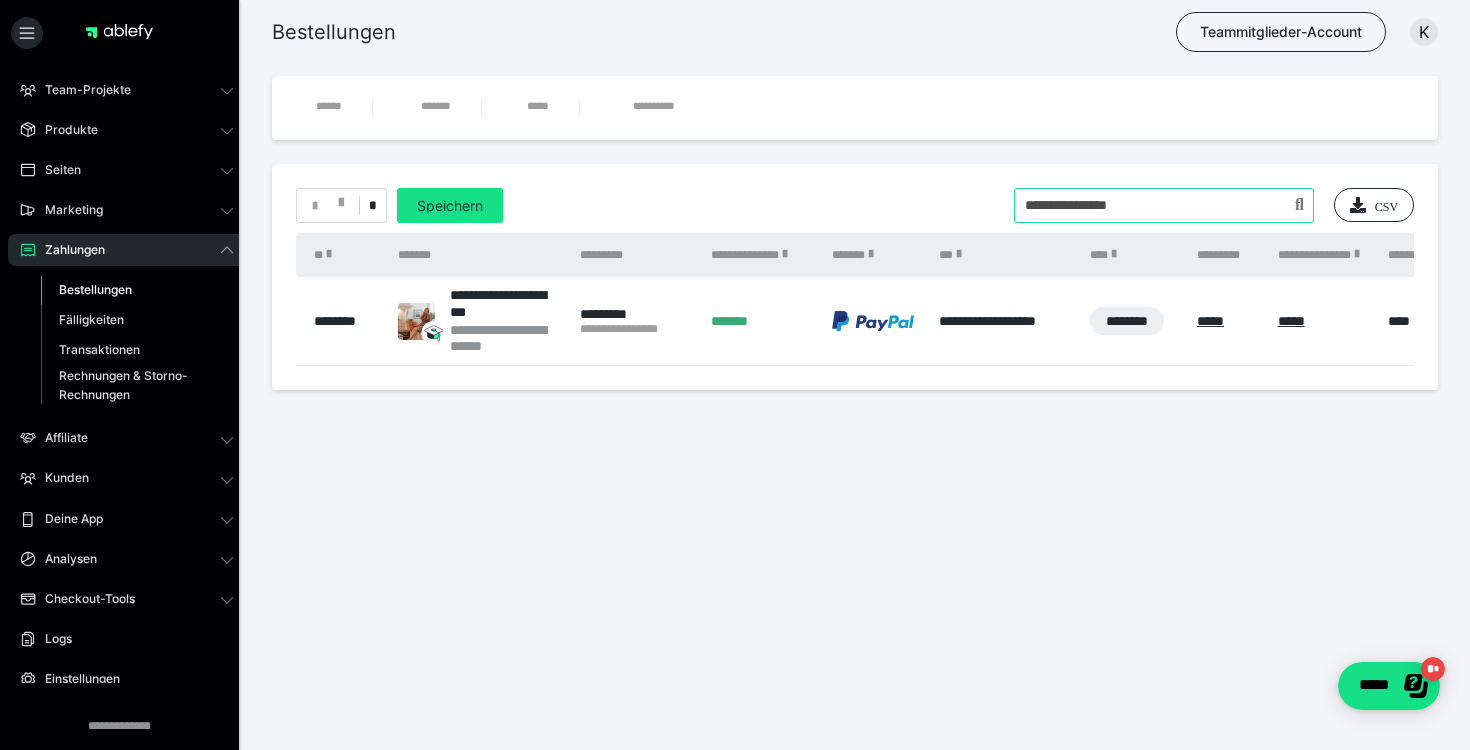 click at bounding box center (1164, 205) 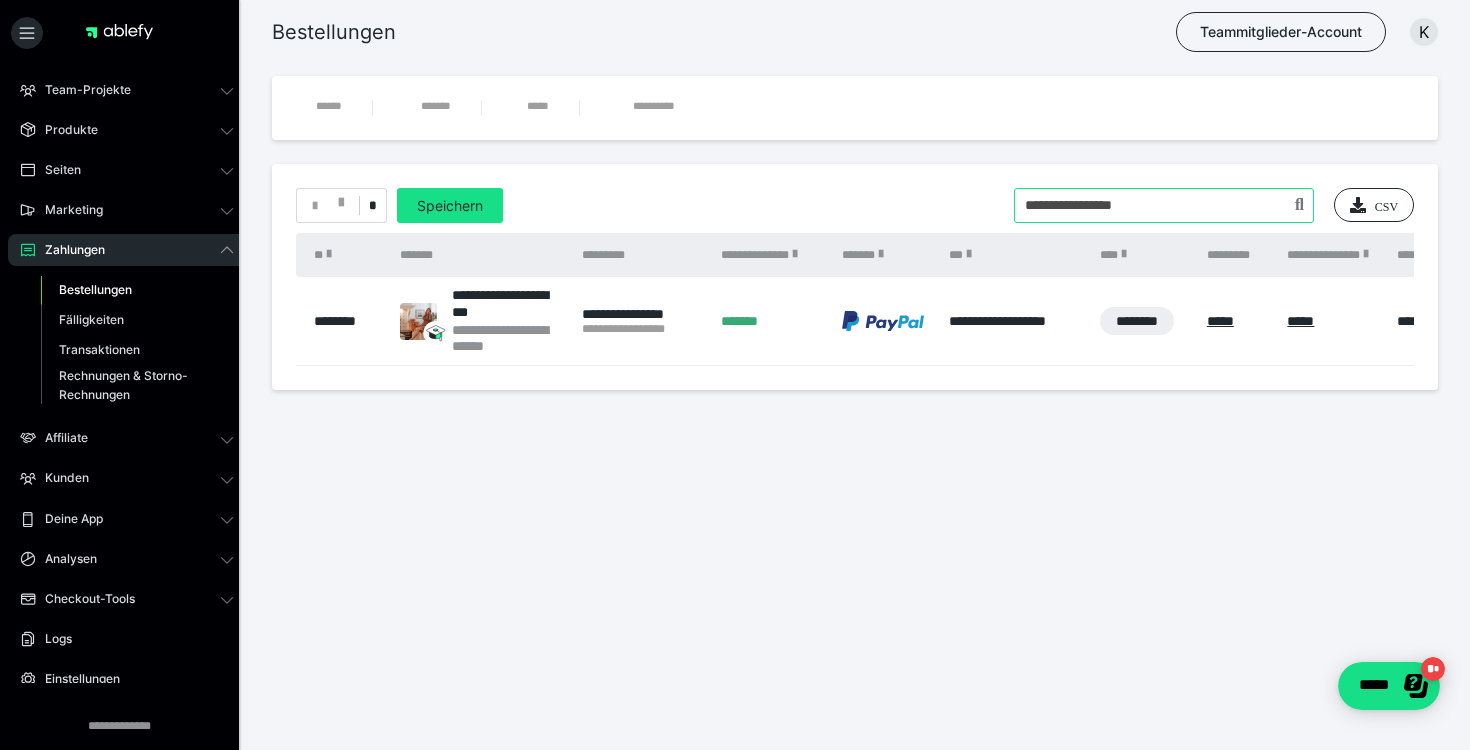 click at bounding box center [1164, 205] 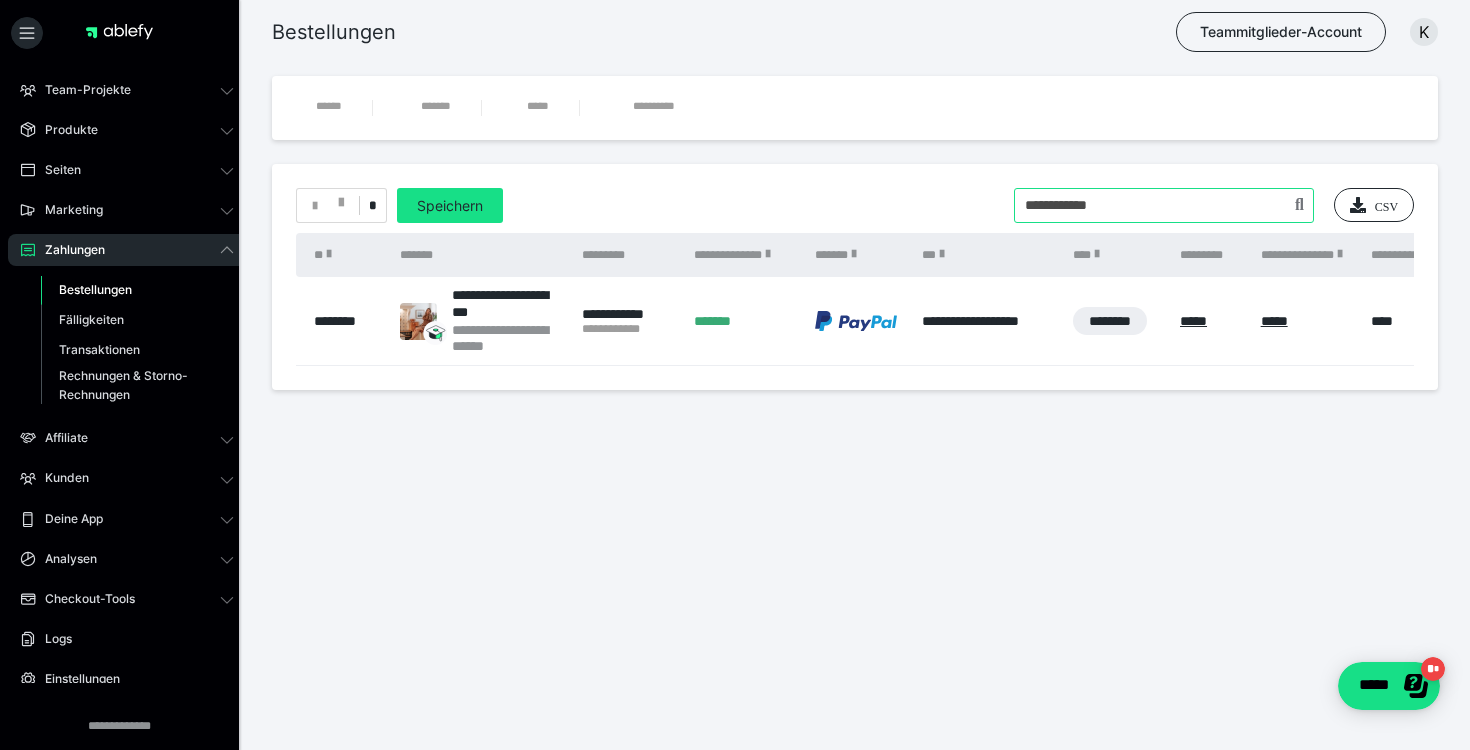 click at bounding box center (1164, 205) 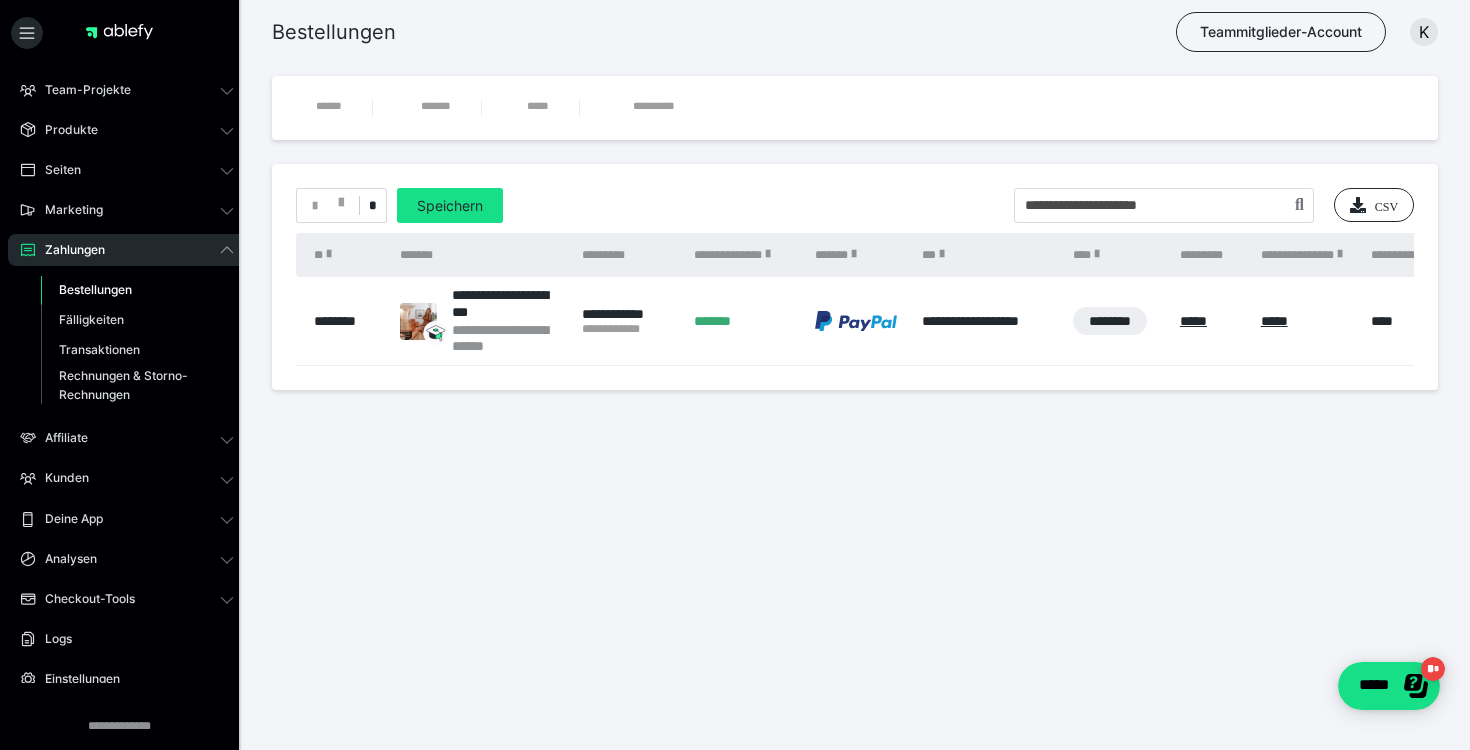 click on "**********" at bounding box center (855, 277) 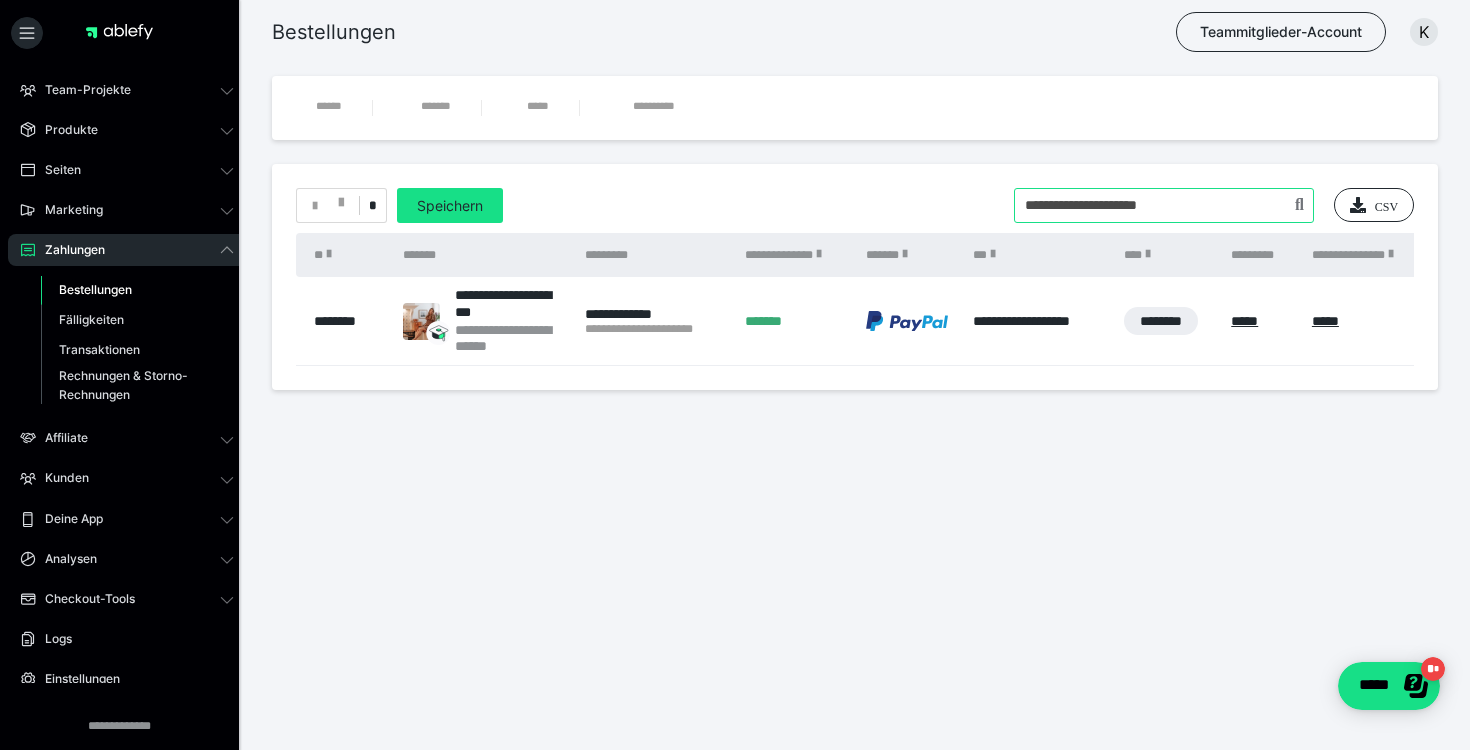 click at bounding box center [1164, 205] 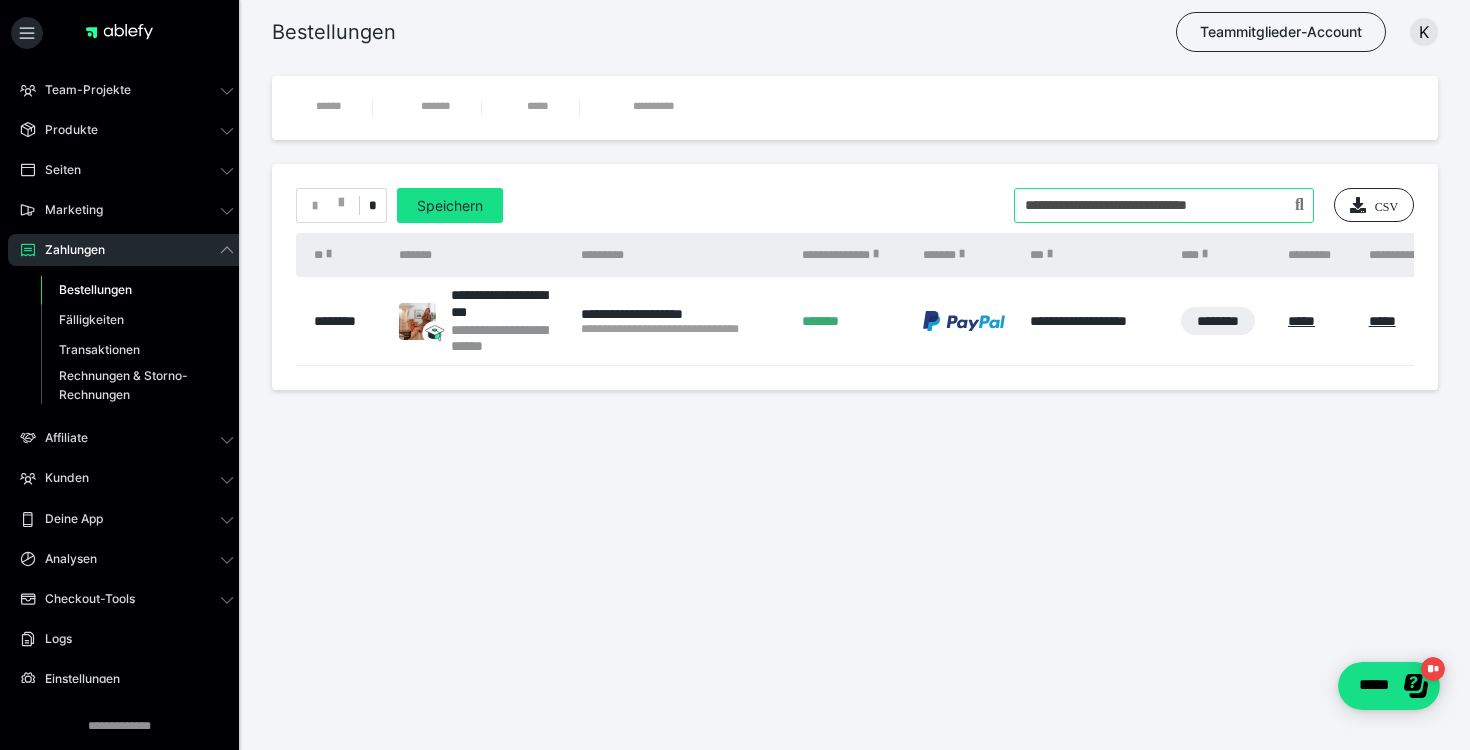 click at bounding box center [1164, 205] 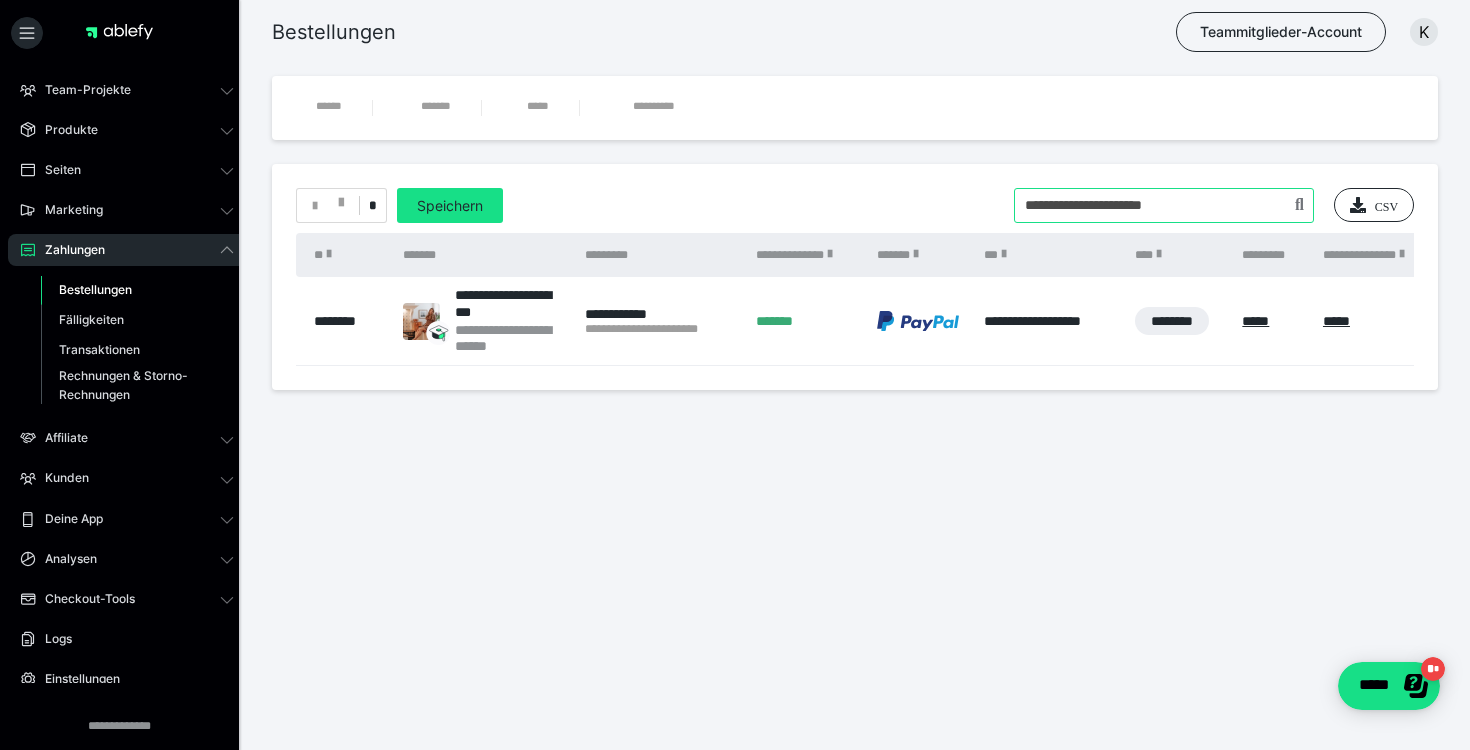click at bounding box center [1164, 205] 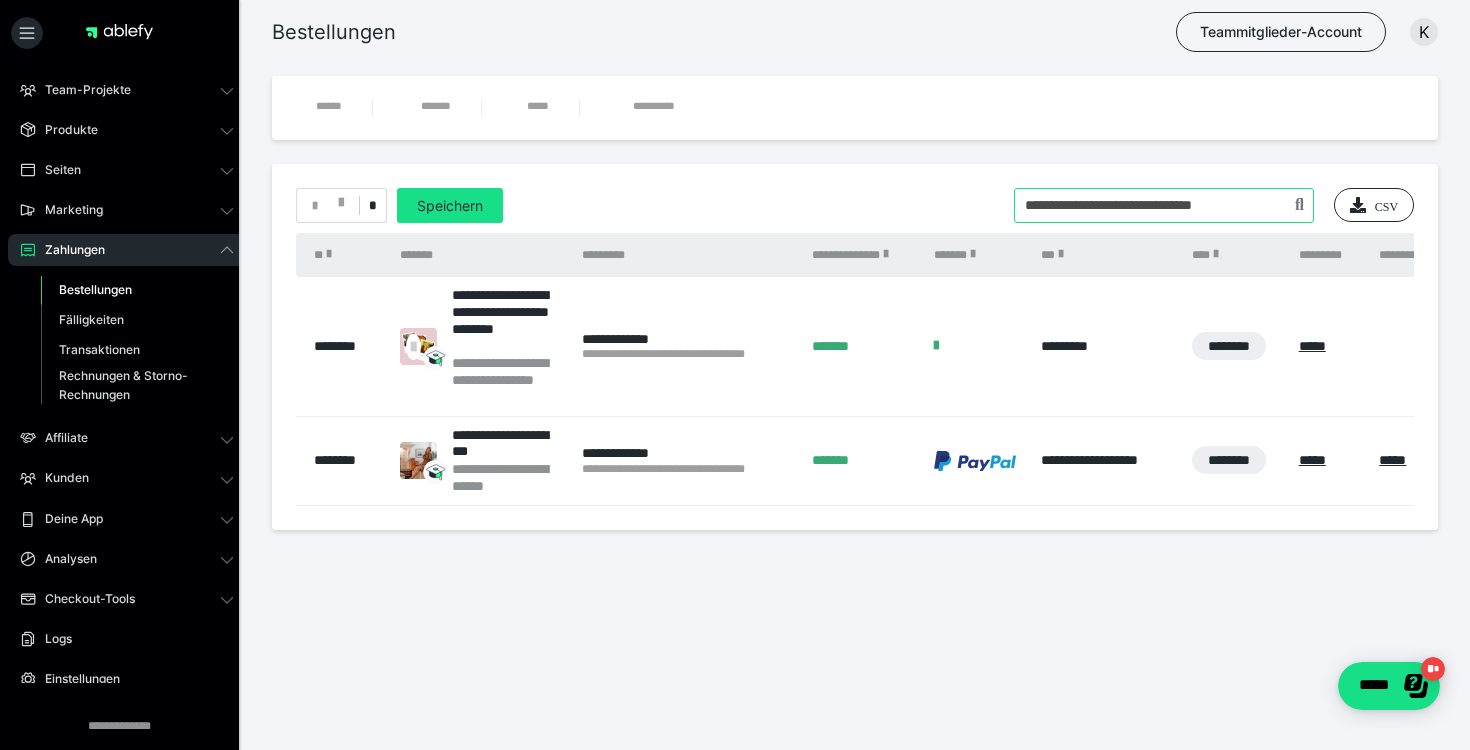 click at bounding box center [1164, 205] 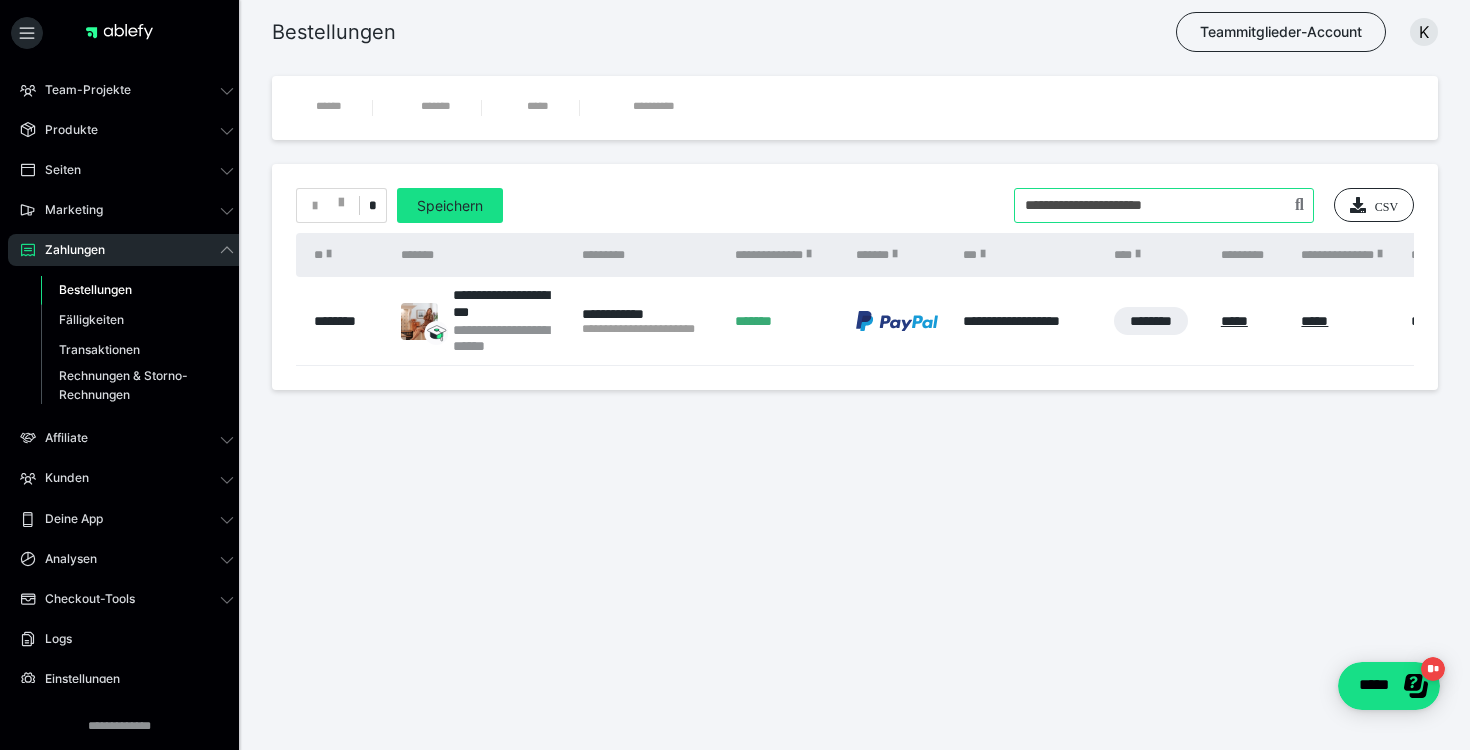 click at bounding box center [1164, 205] 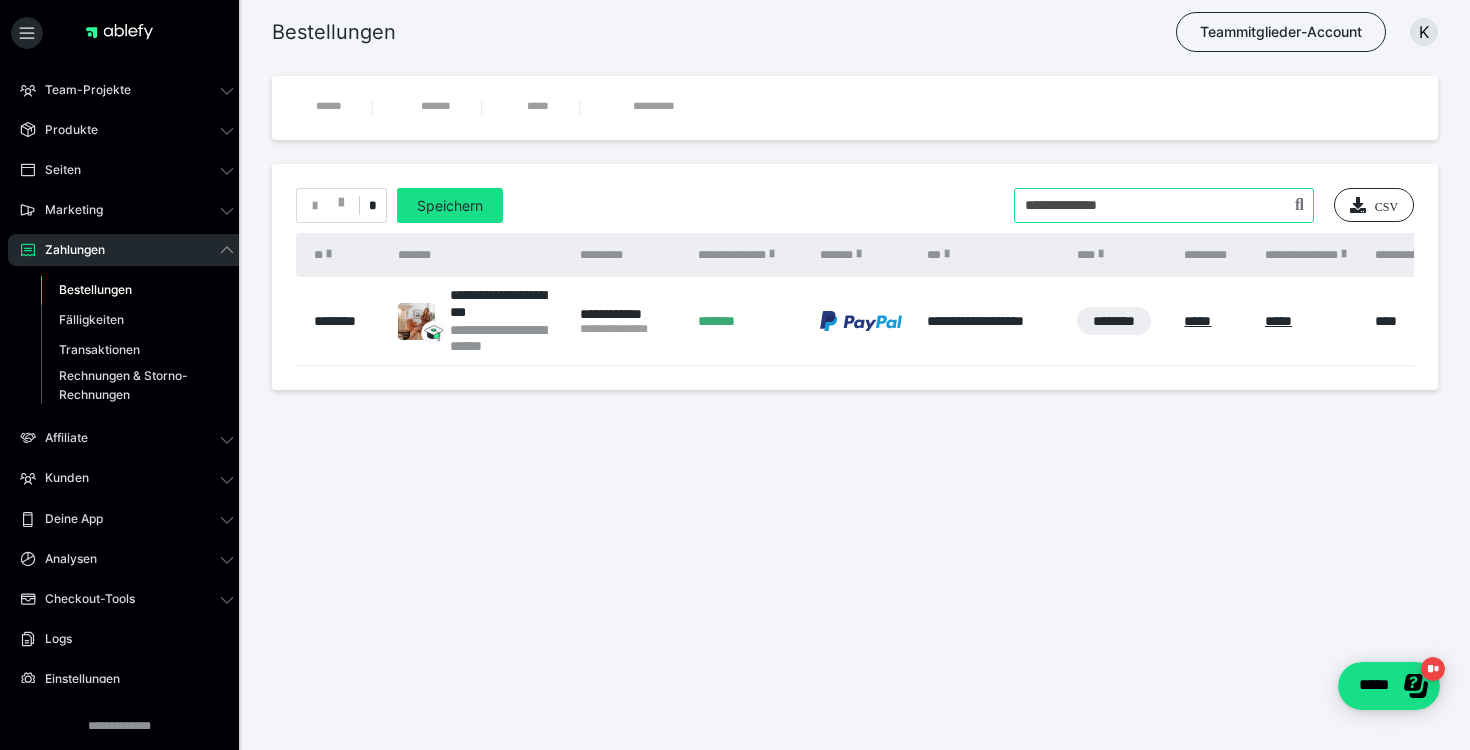 click at bounding box center [1164, 205] 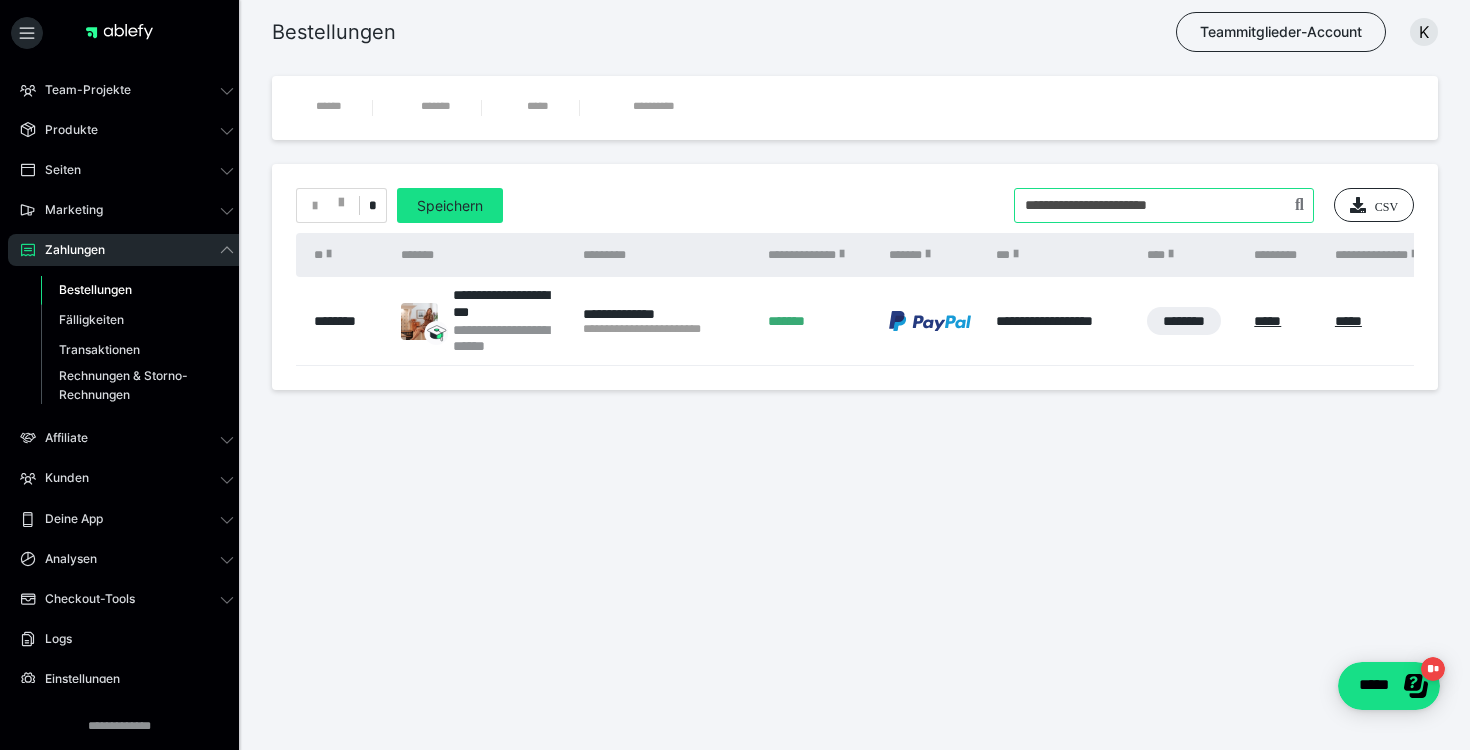click at bounding box center (1164, 205) 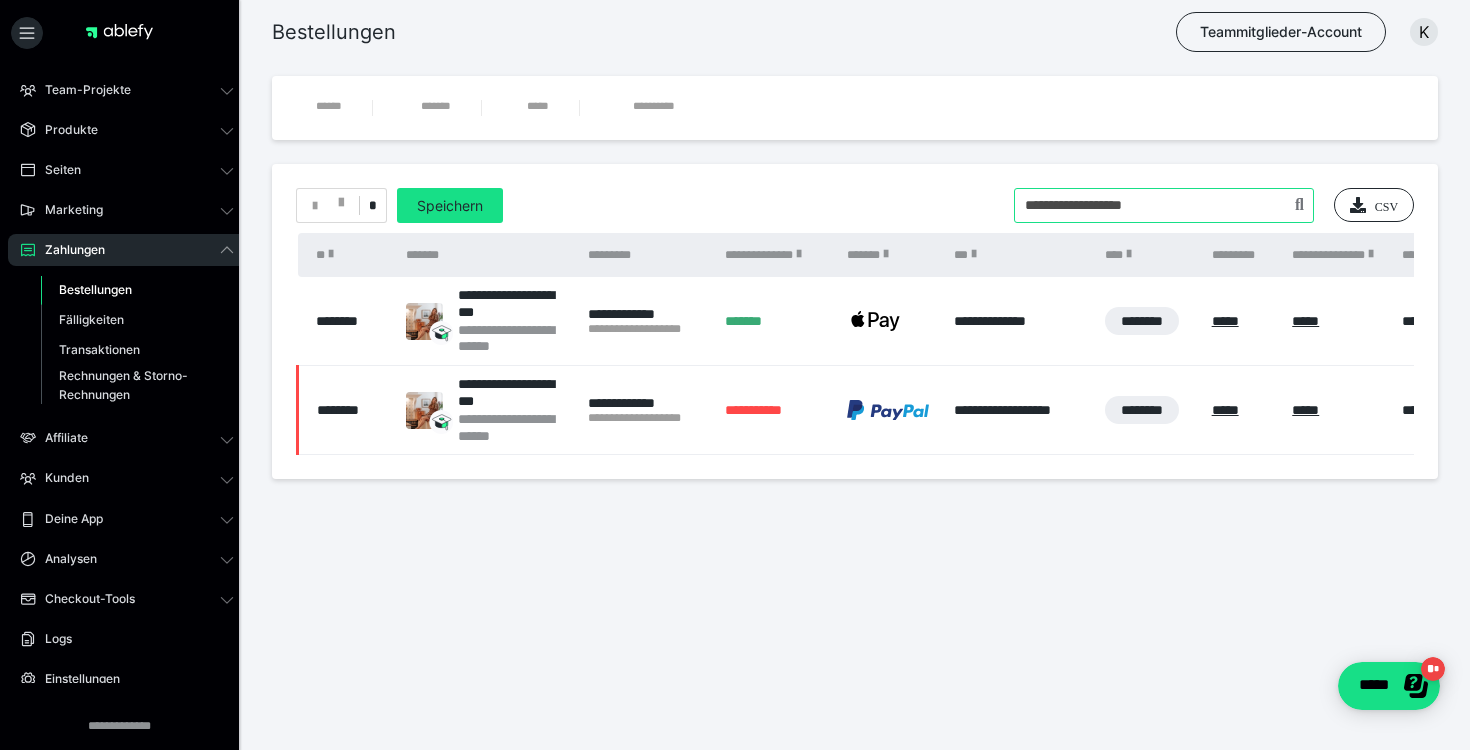 click at bounding box center [1164, 205] 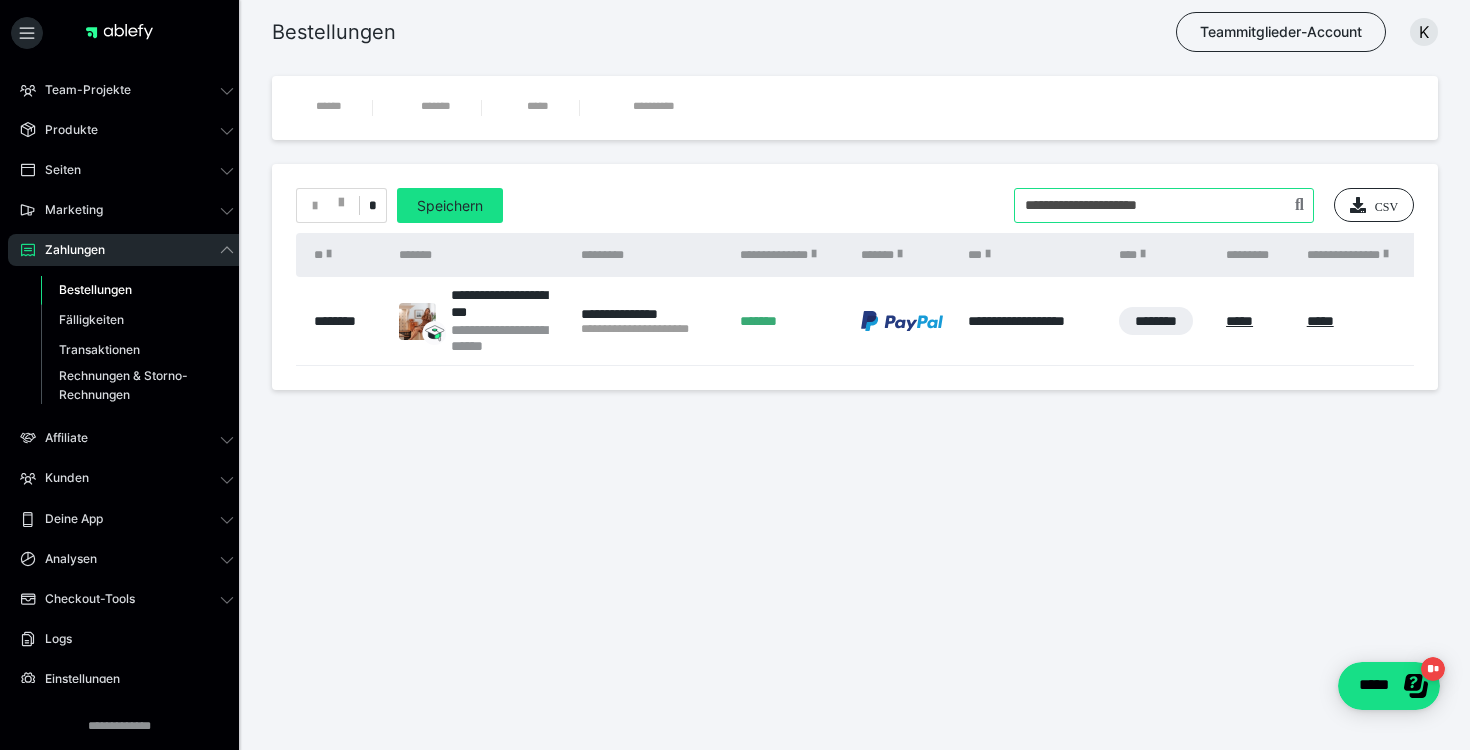 click at bounding box center (1164, 205) 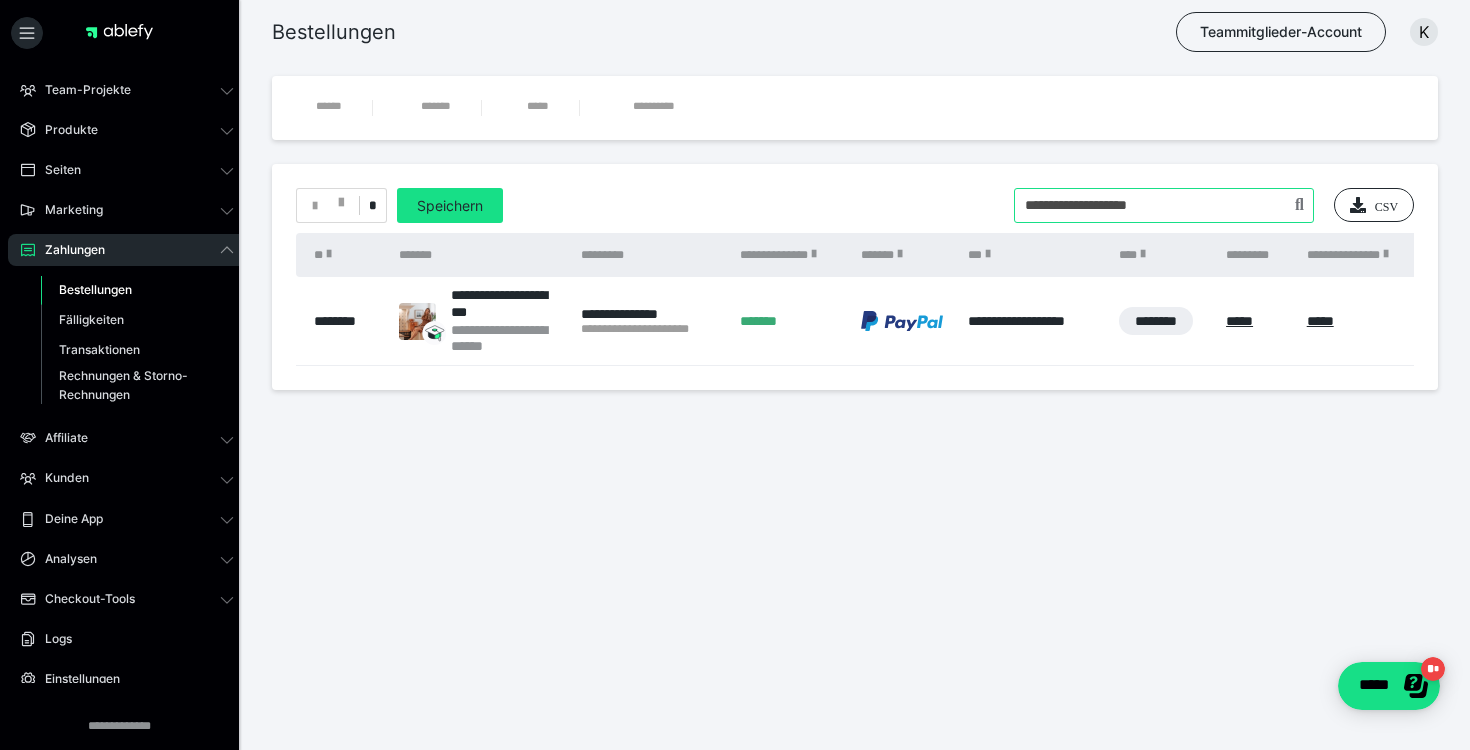 type on "**********" 